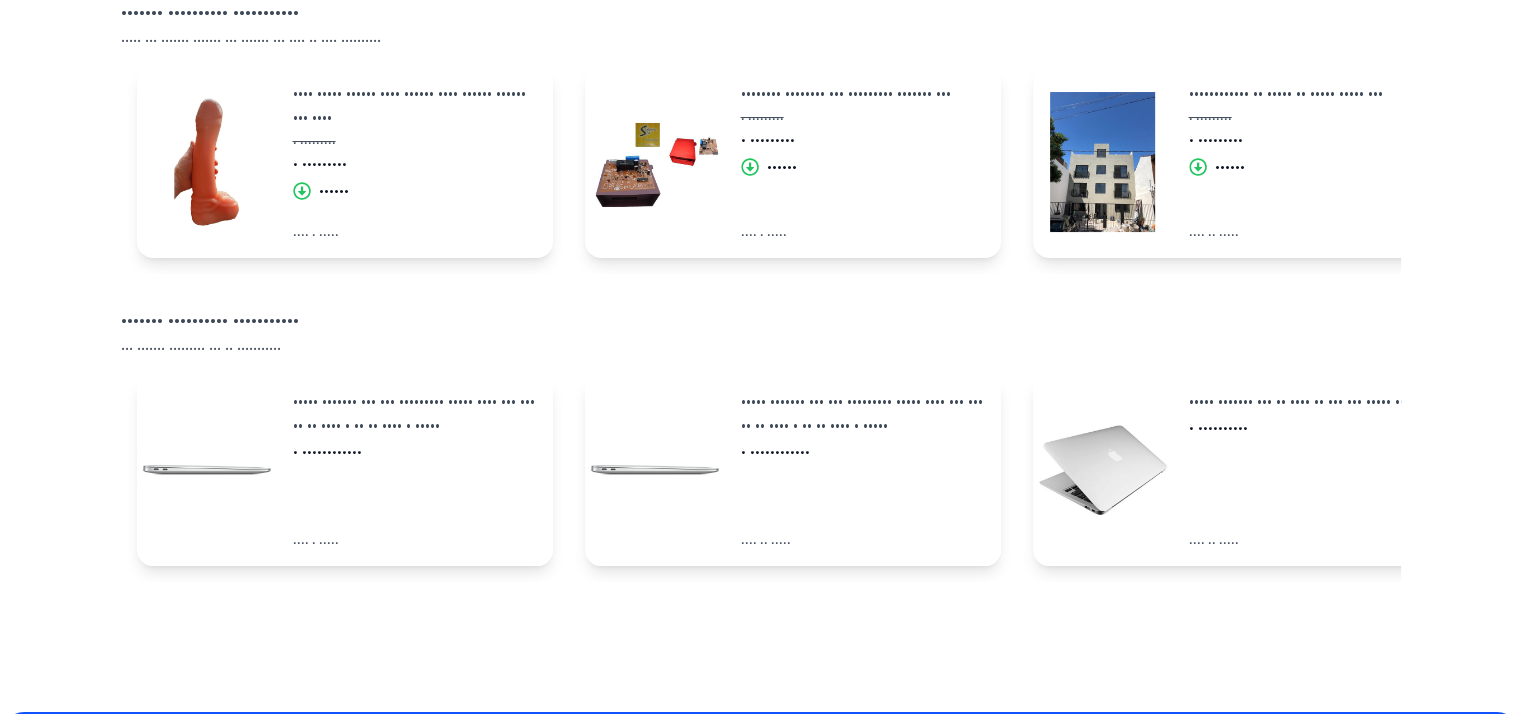 scroll, scrollTop: 0, scrollLeft: 0, axis: both 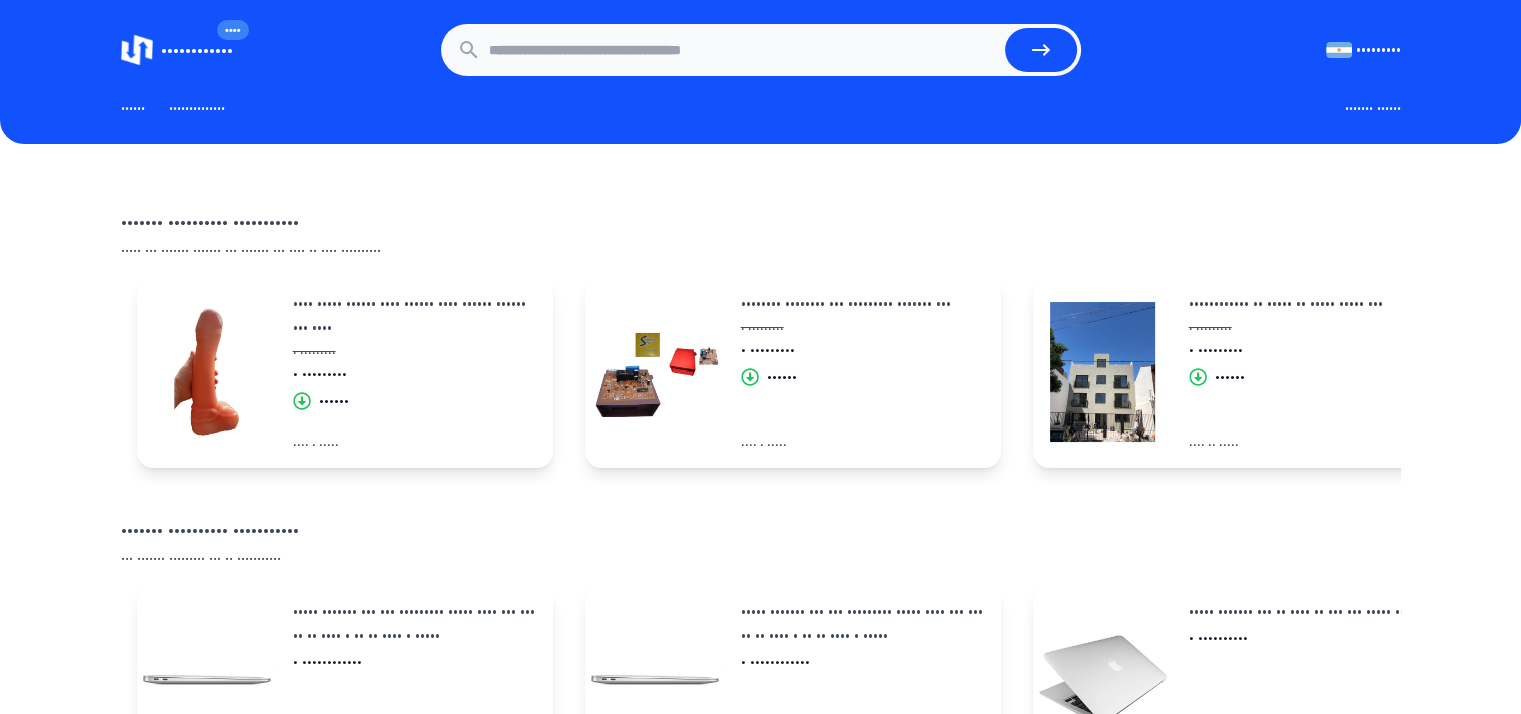 click on "•••••••••••• •••• ••••••••• ••••••••• ••••••• •••••• ••••• •••• ••••••••• •••••••• •••••• ••••••••• ••••••••• ••••••• •••••• ••••• •••• ••••••••• •••••••• •••••• •••••• •••••••••••••• ••••••• ••••••" at bounding box center (760, 72) 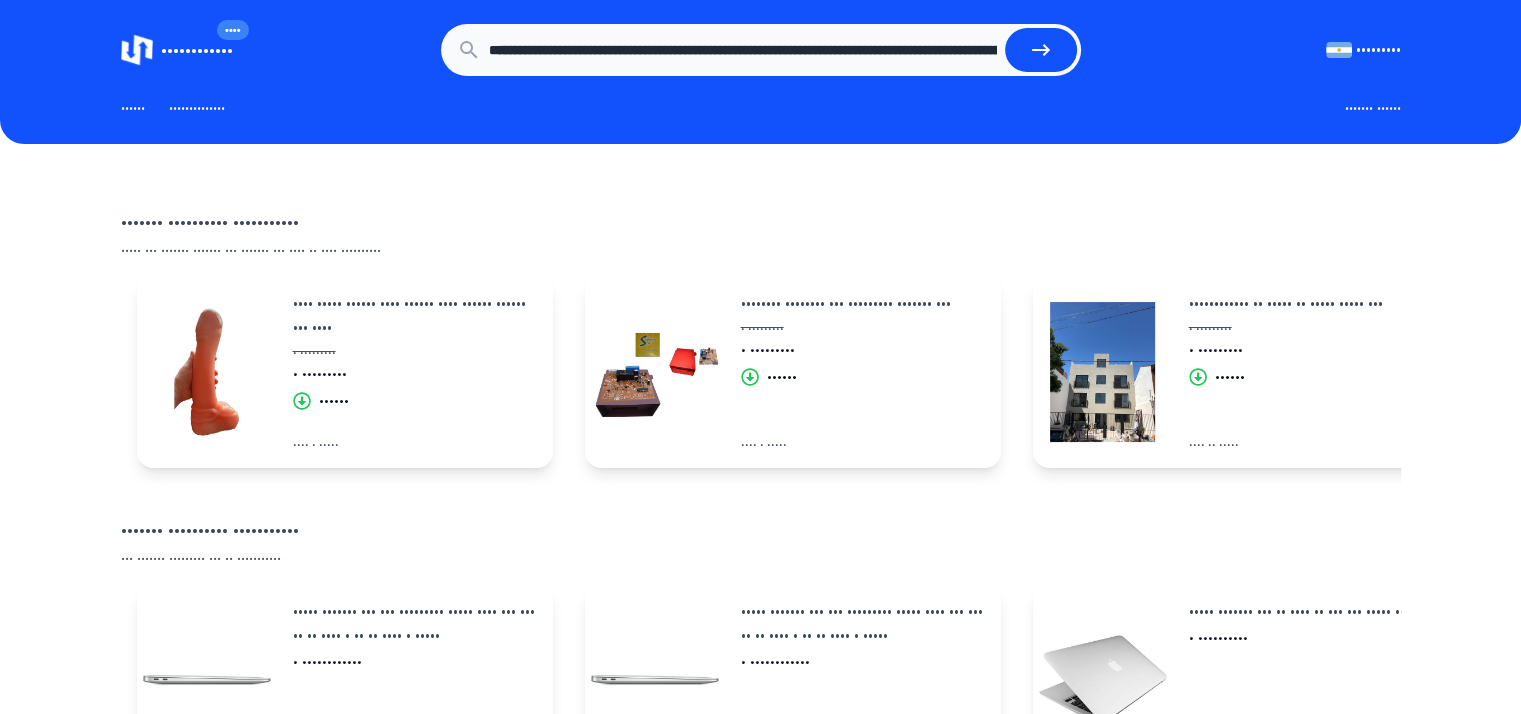 scroll, scrollTop: 0, scrollLeft: 453, axis: horizontal 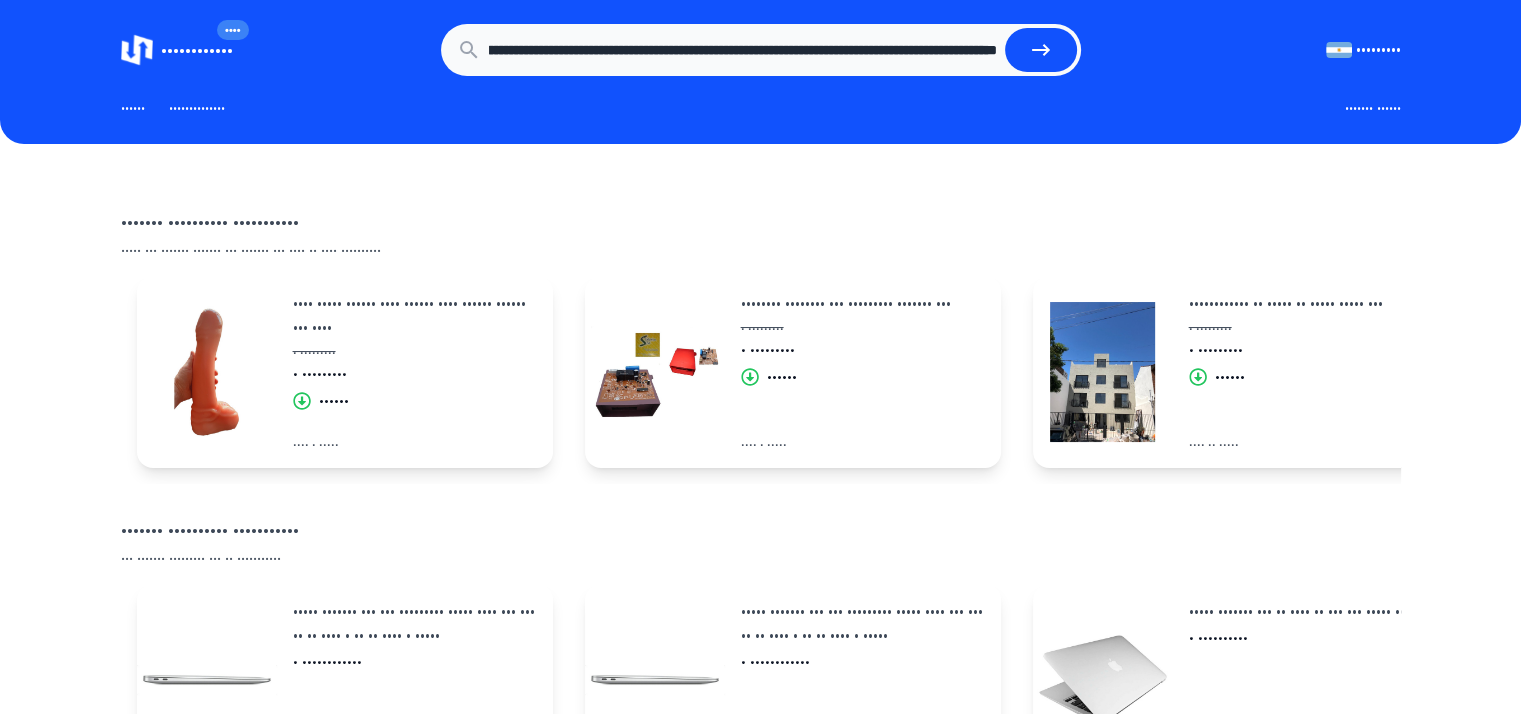 type on "••••••••••••••••••••••••••••••••••••••••••••••••••••••••••••••••••••••••••••••••••••••••••••••••••••••••••••••••••••••" 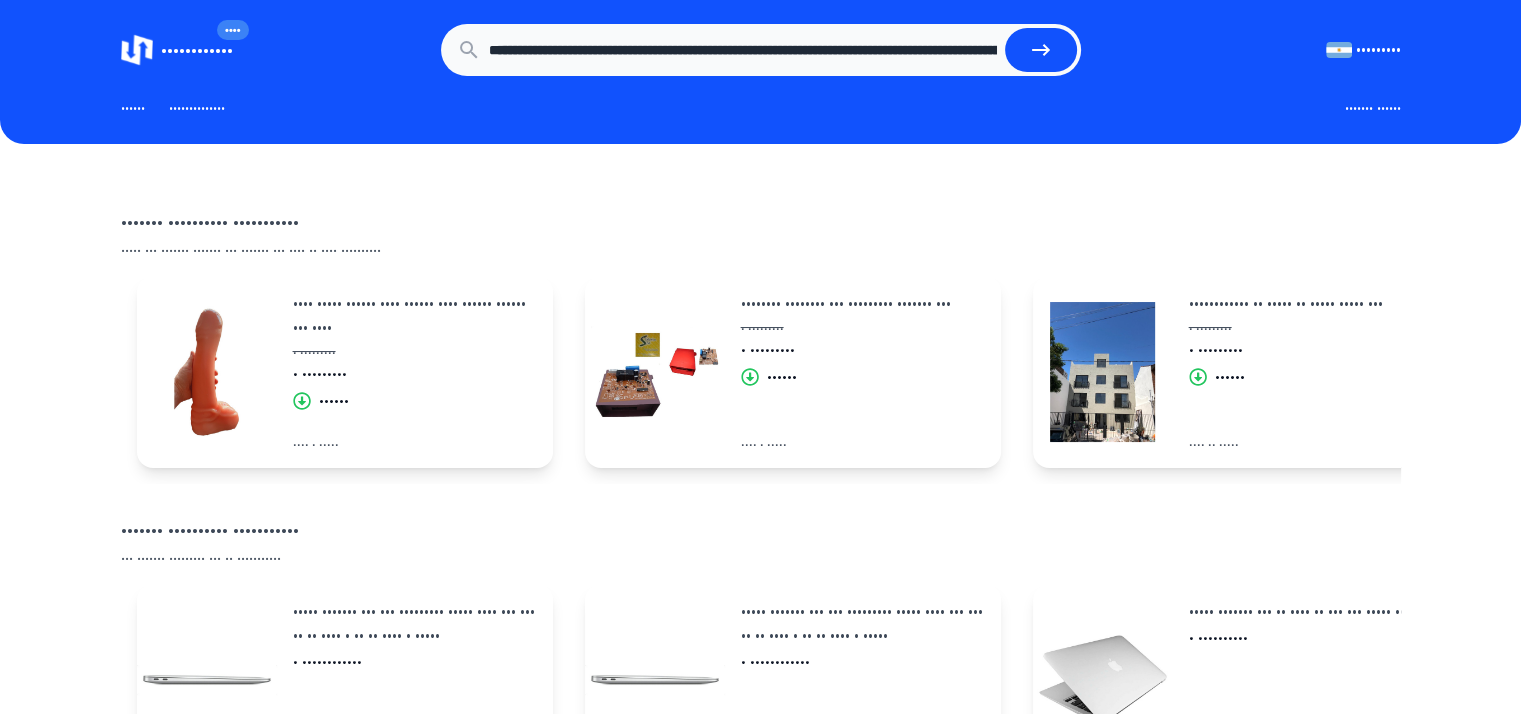 click at bounding box center [1041, 50] 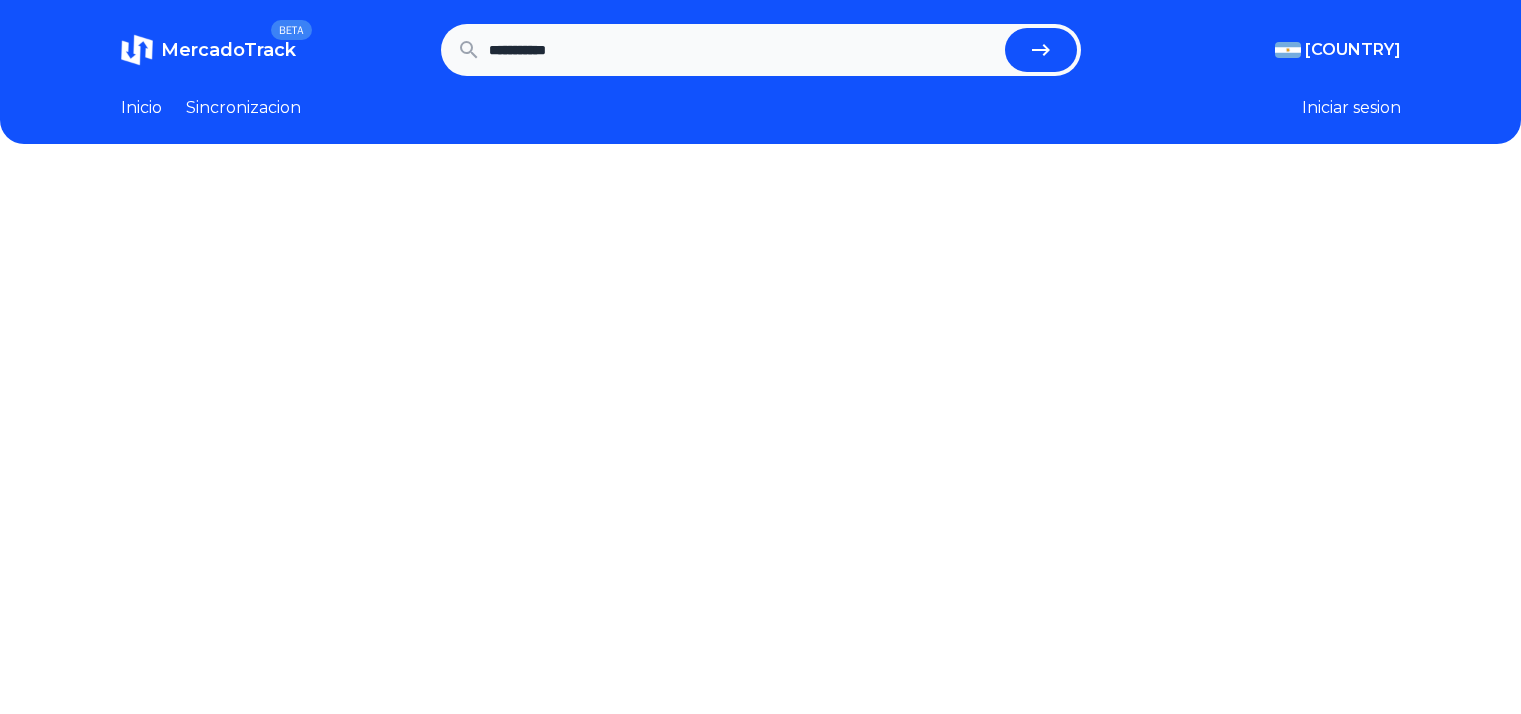 scroll, scrollTop: 0, scrollLeft: 0, axis: both 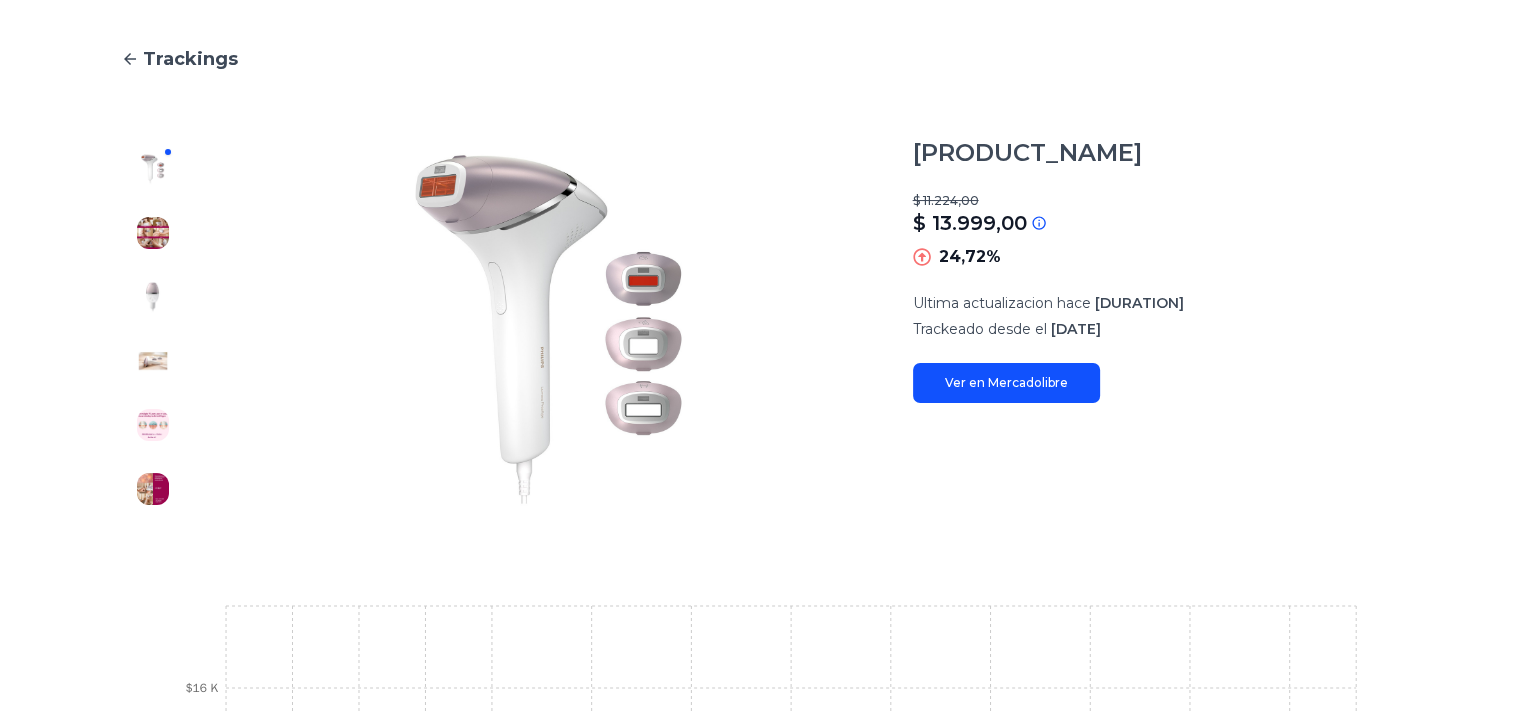 click at bounding box center [922, 289] 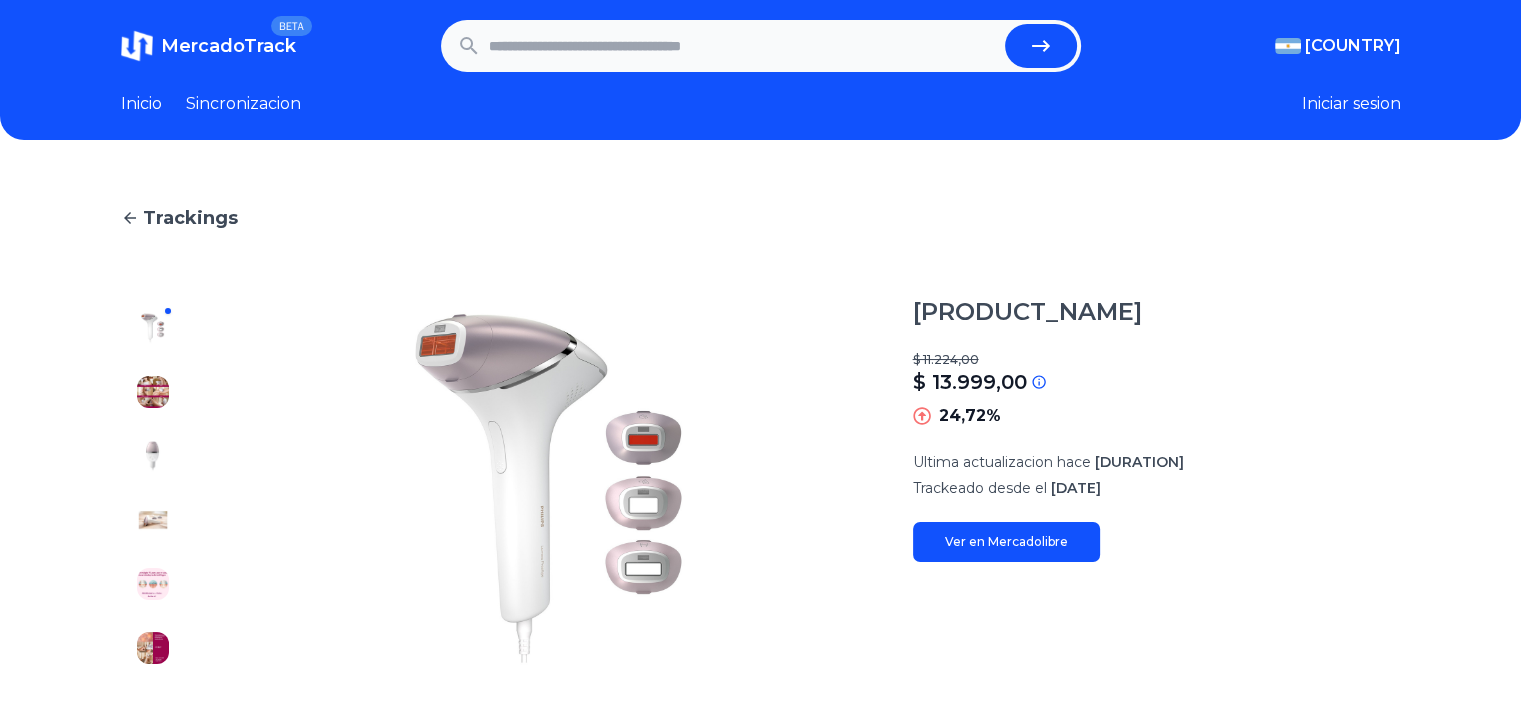 scroll, scrollTop: 0, scrollLeft: 0, axis: both 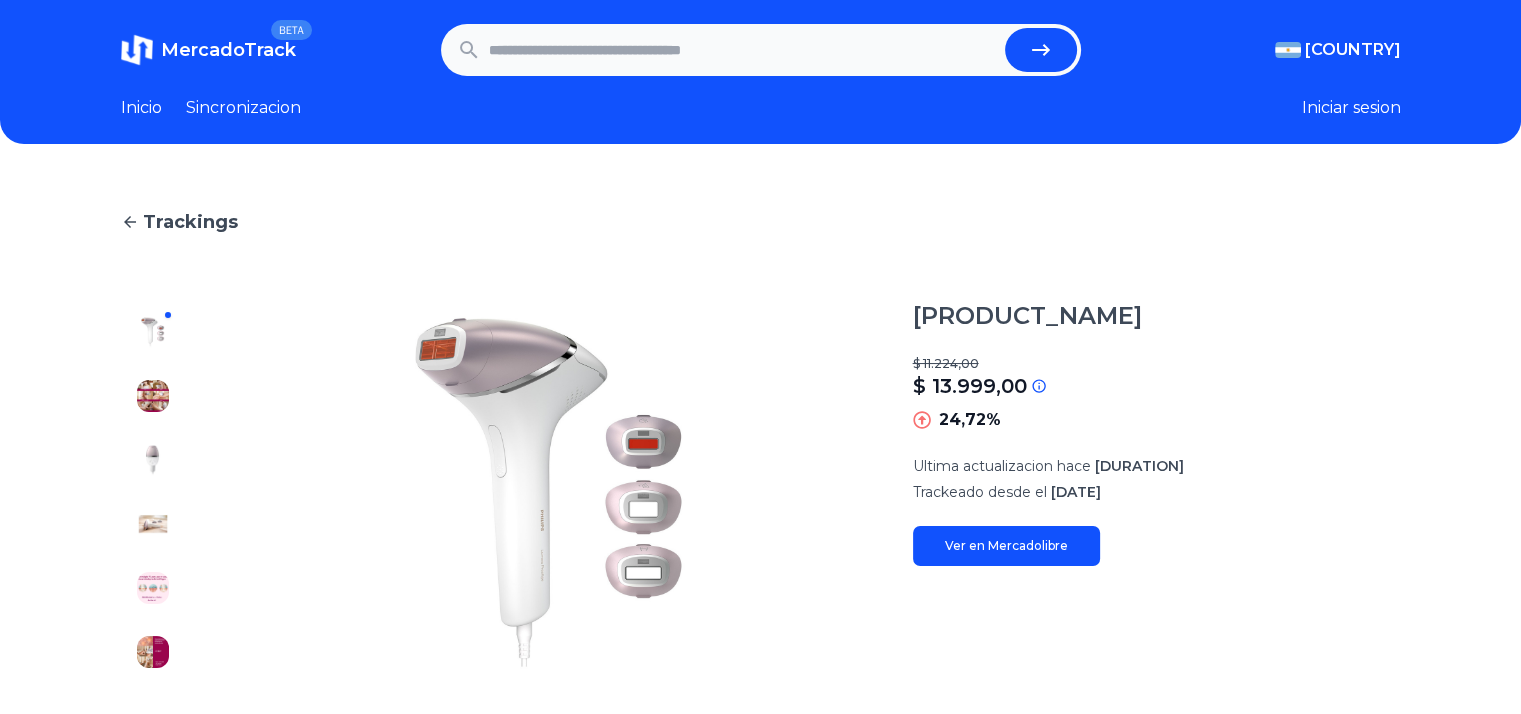 click at bounding box center (743, 50) 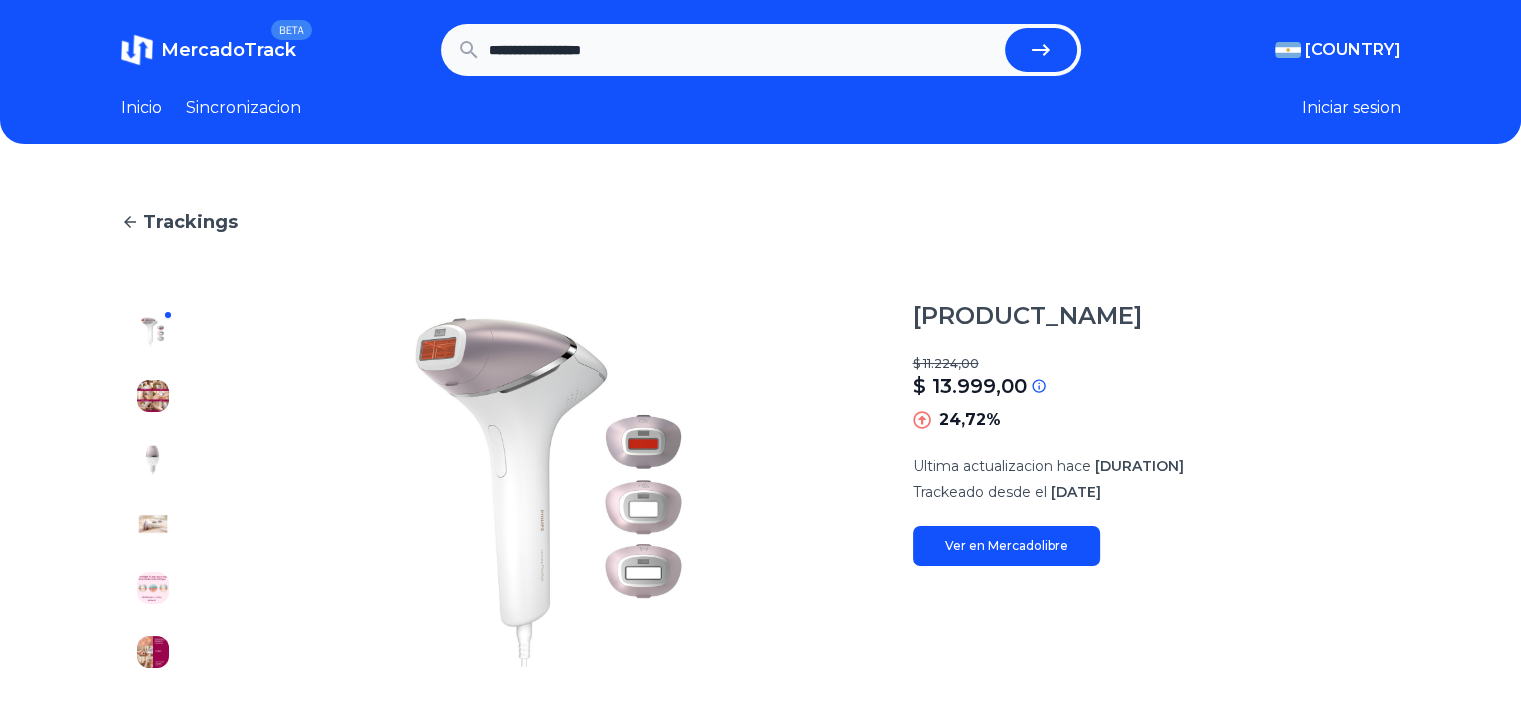 type on "**********" 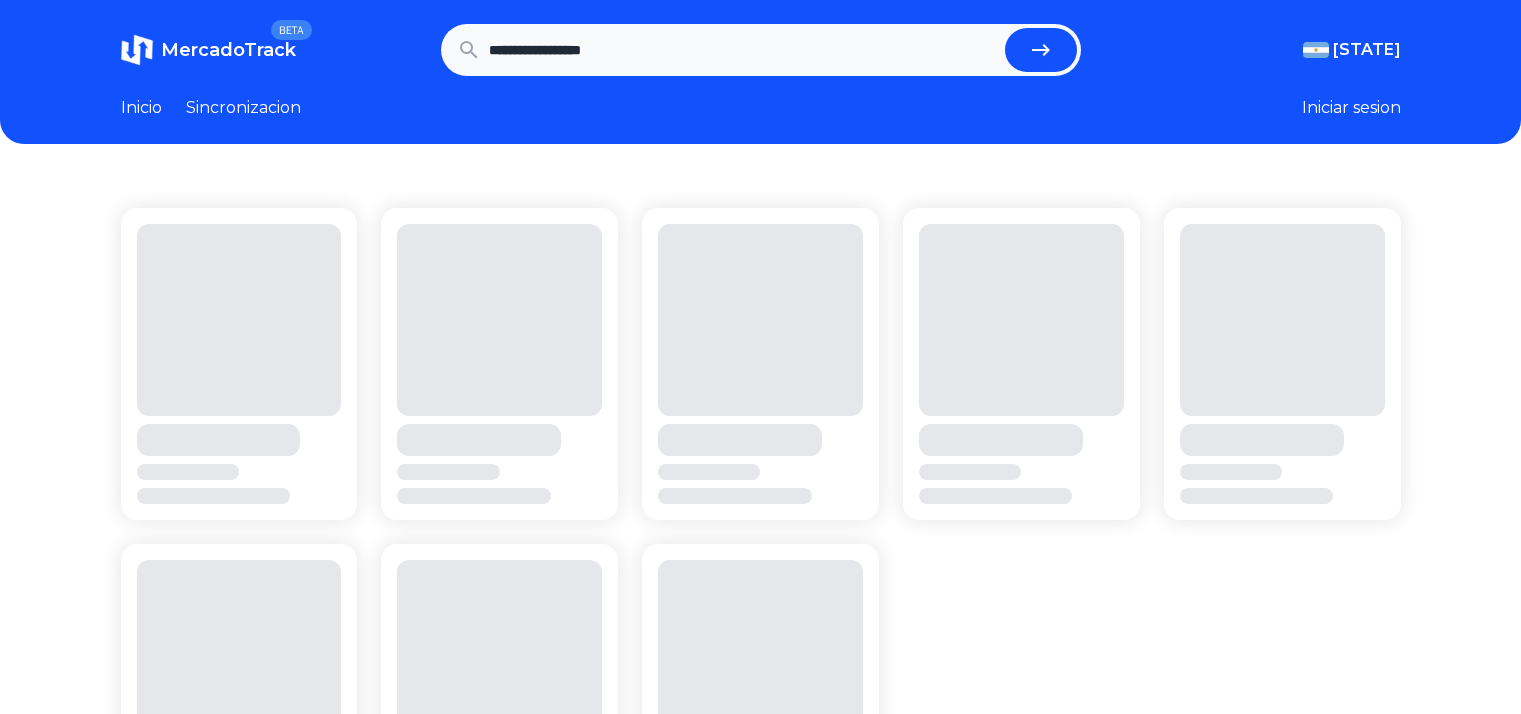 scroll, scrollTop: 0, scrollLeft: 0, axis: both 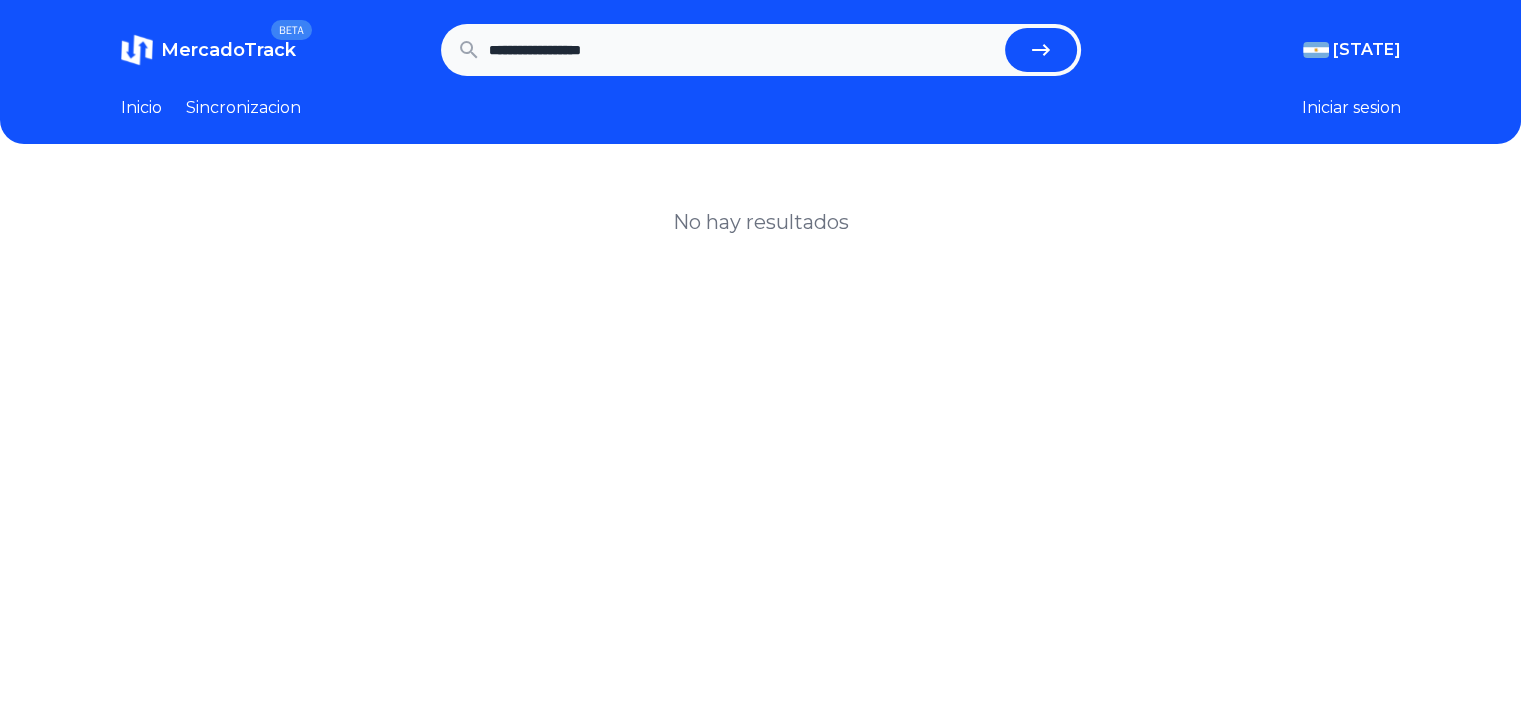 click on "**********" at bounding box center (743, 50) 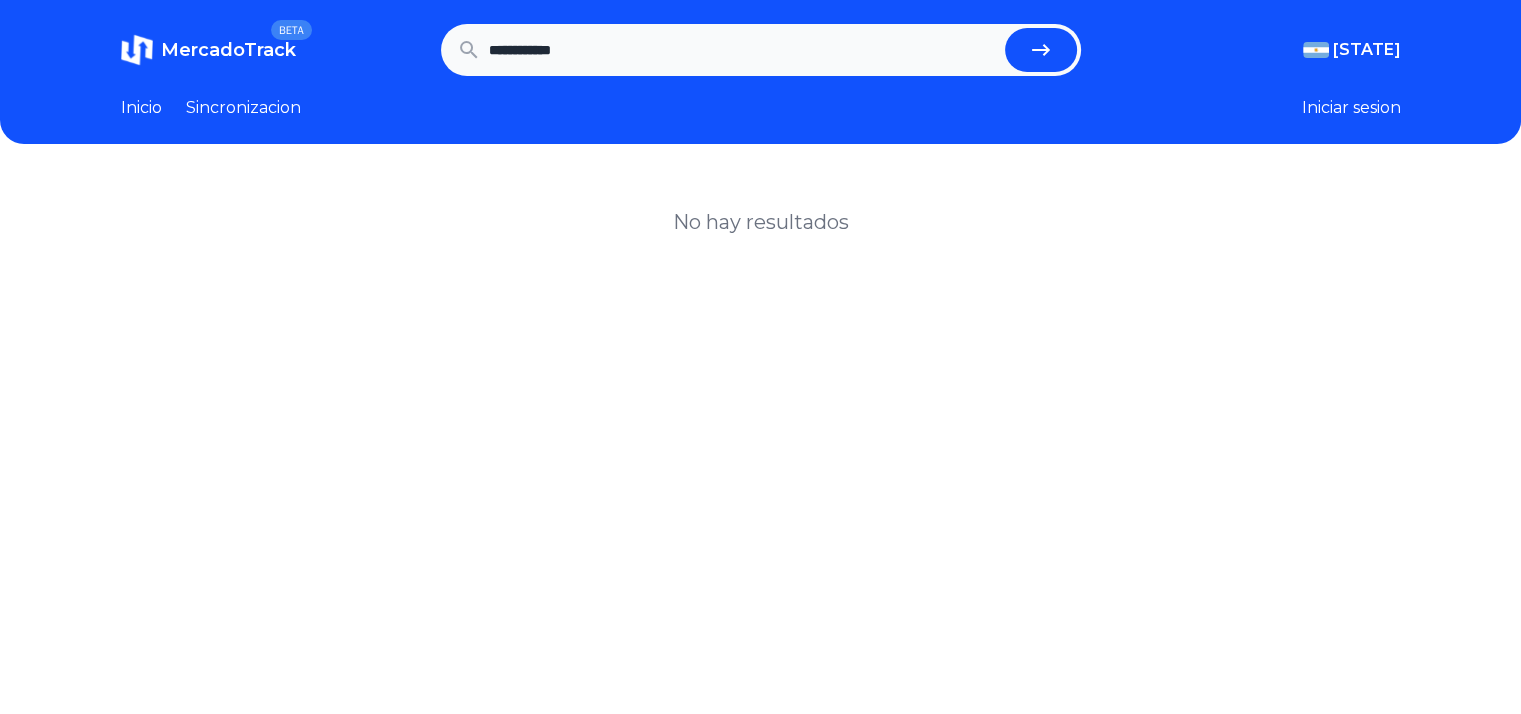 type on "**********" 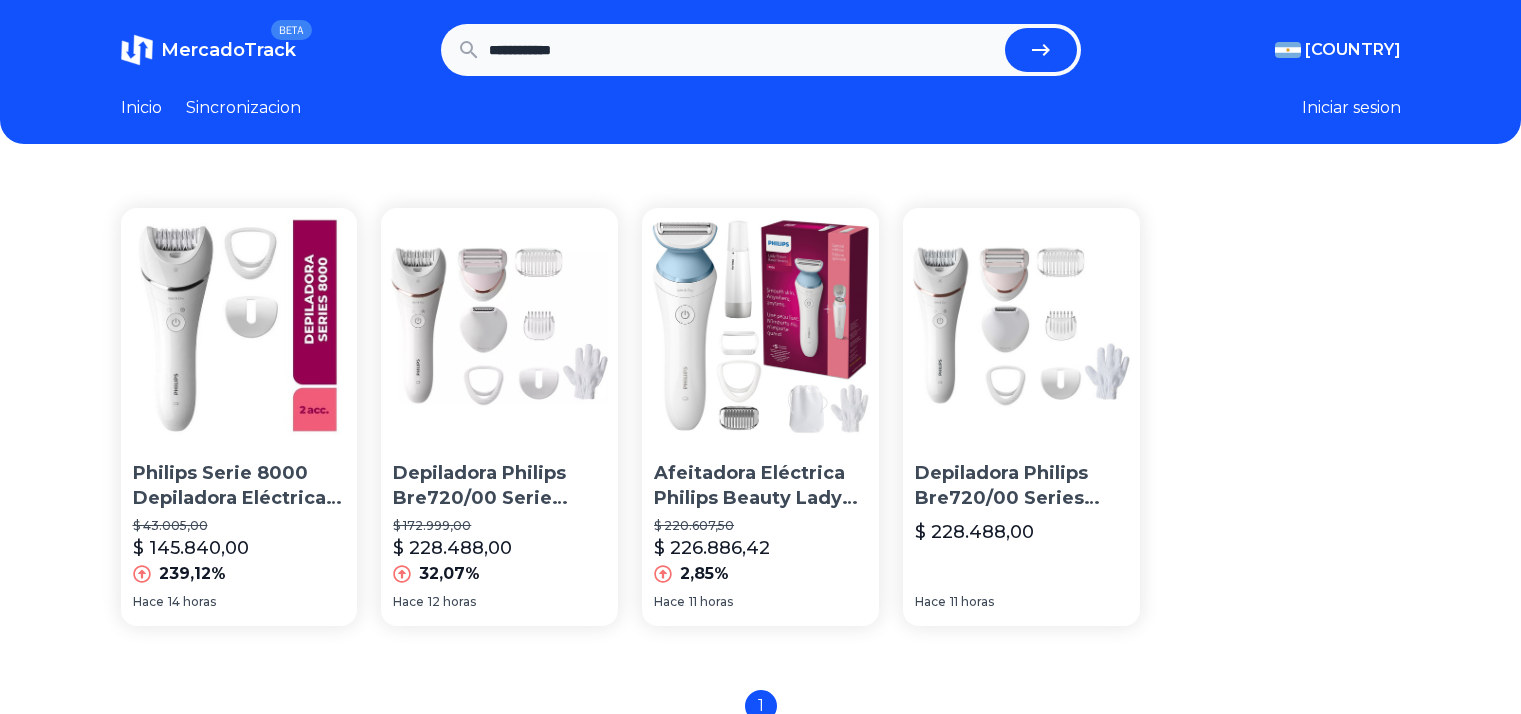 scroll, scrollTop: 0, scrollLeft: 0, axis: both 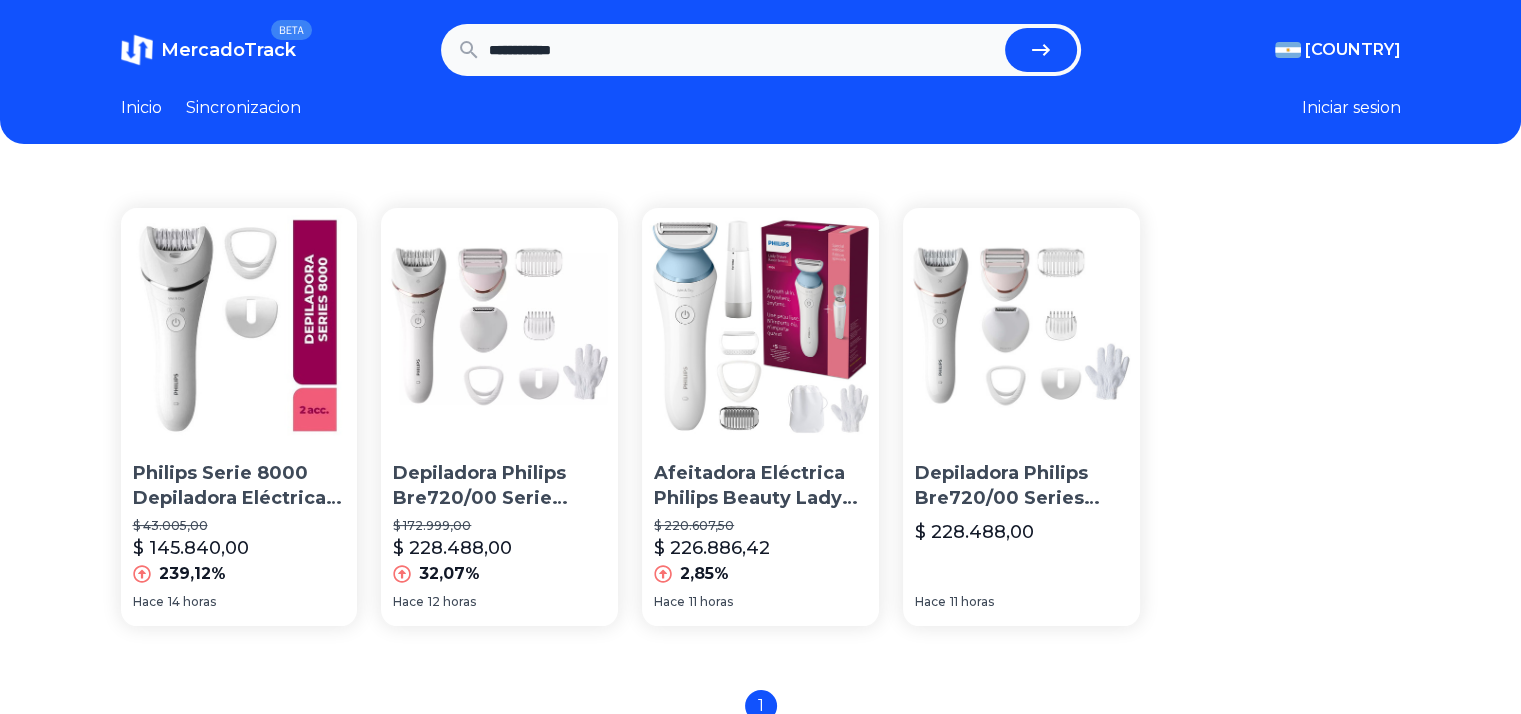 click on "**********" at bounding box center [743, 50] 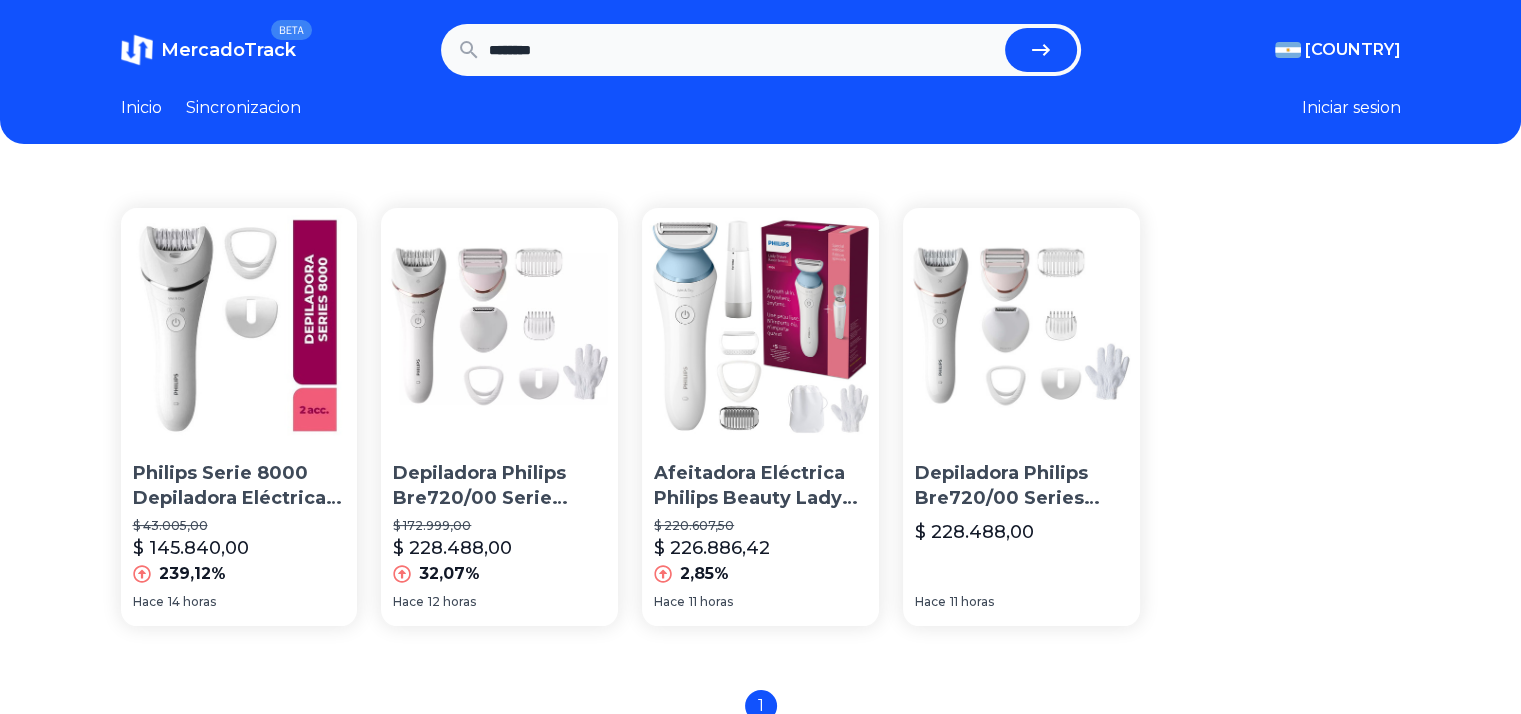 type on "*******" 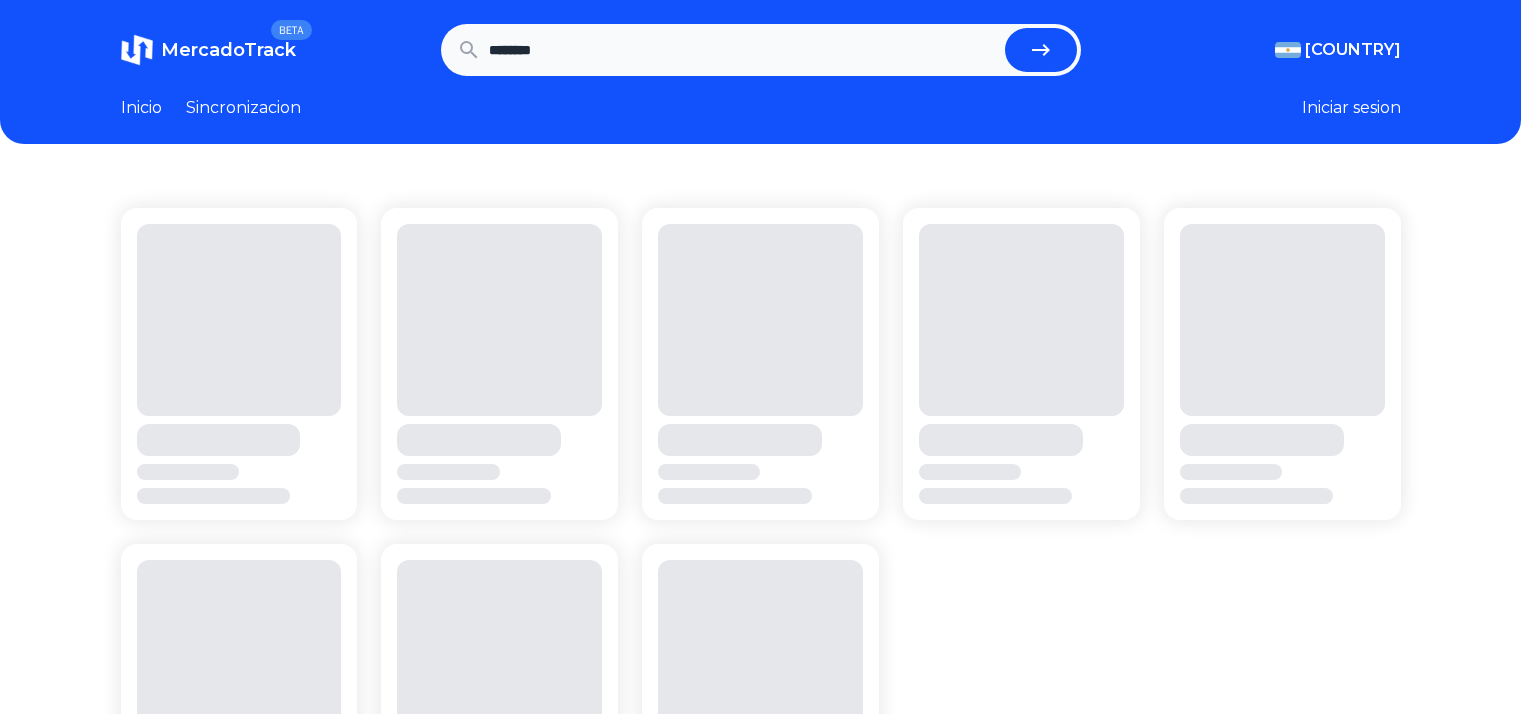 scroll, scrollTop: 0, scrollLeft: 0, axis: both 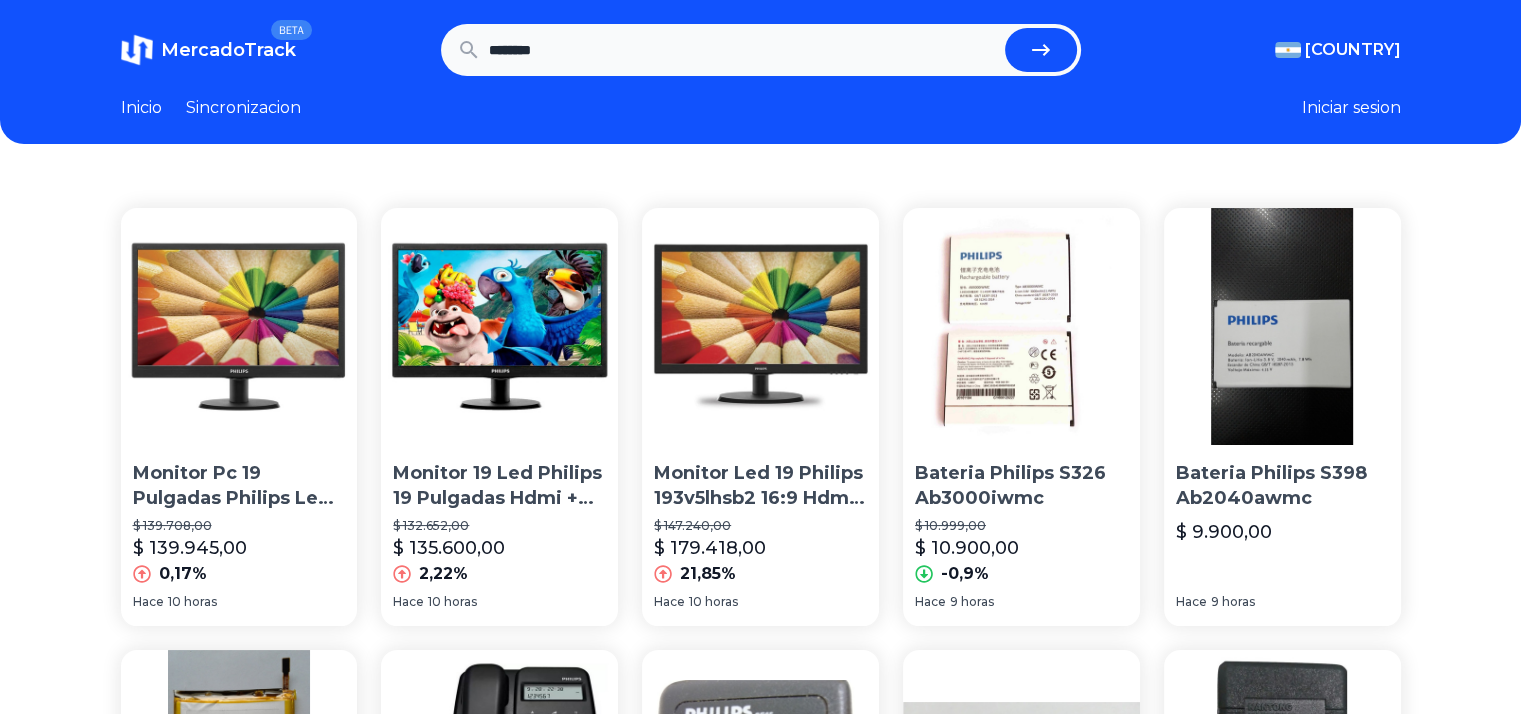 click on "*******" at bounding box center (743, 50) 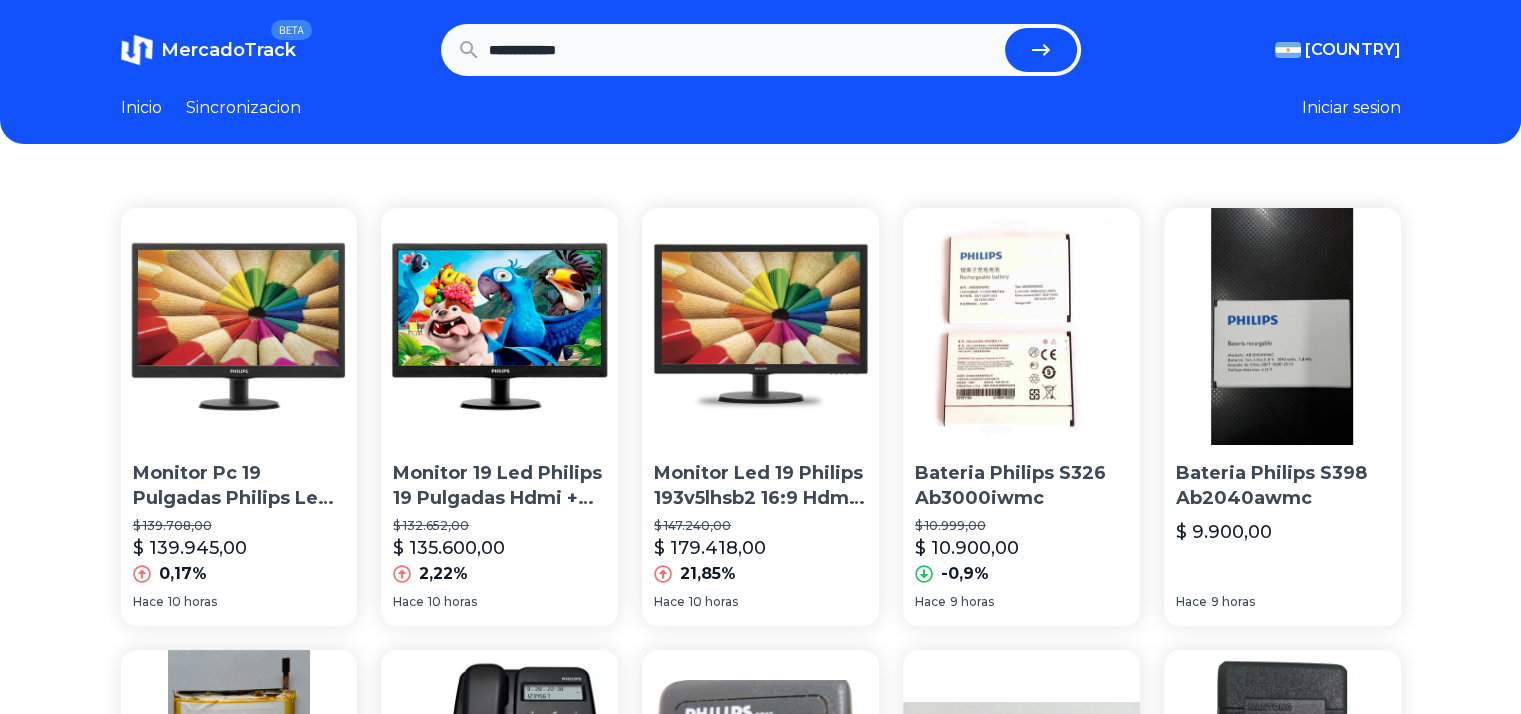 type on "**********" 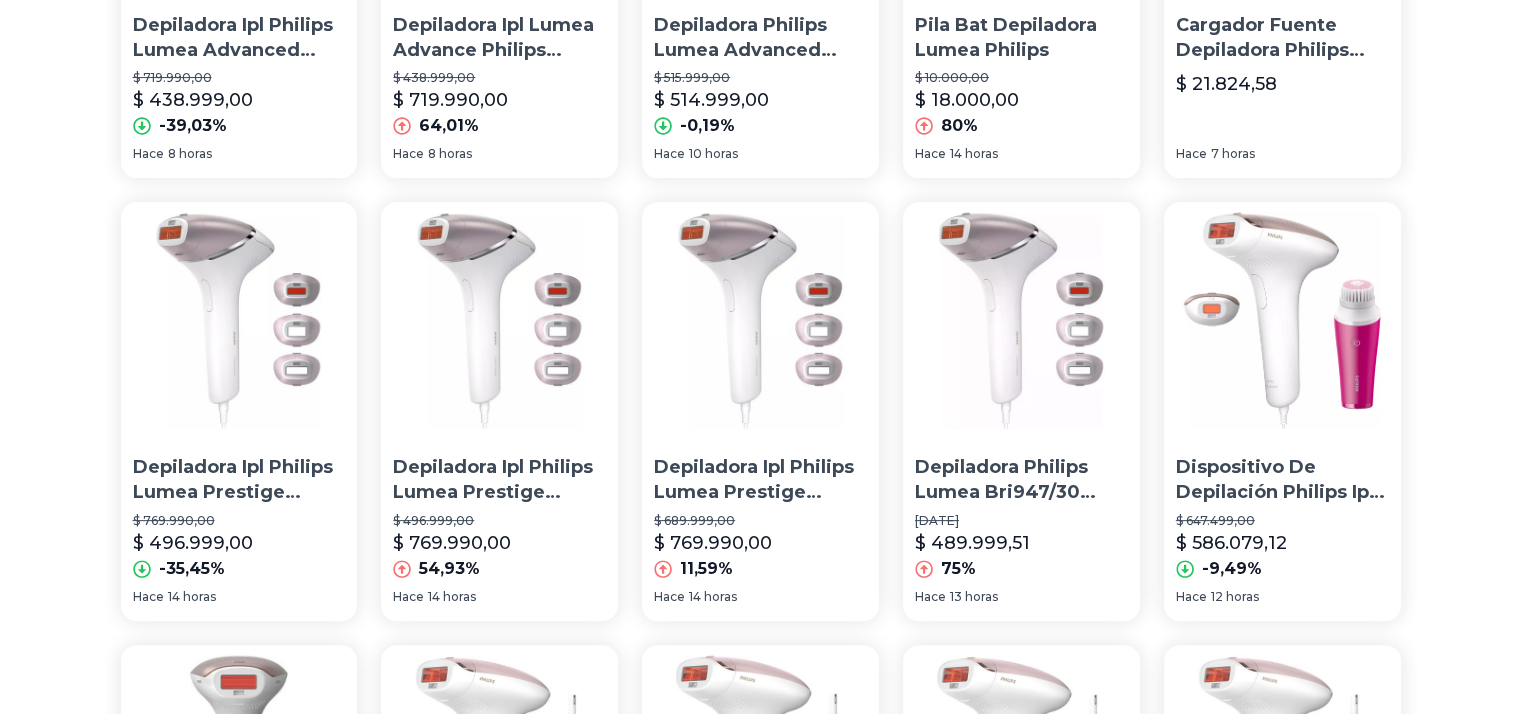 scroll, scrollTop: 447, scrollLeft: 0, axis: vertical 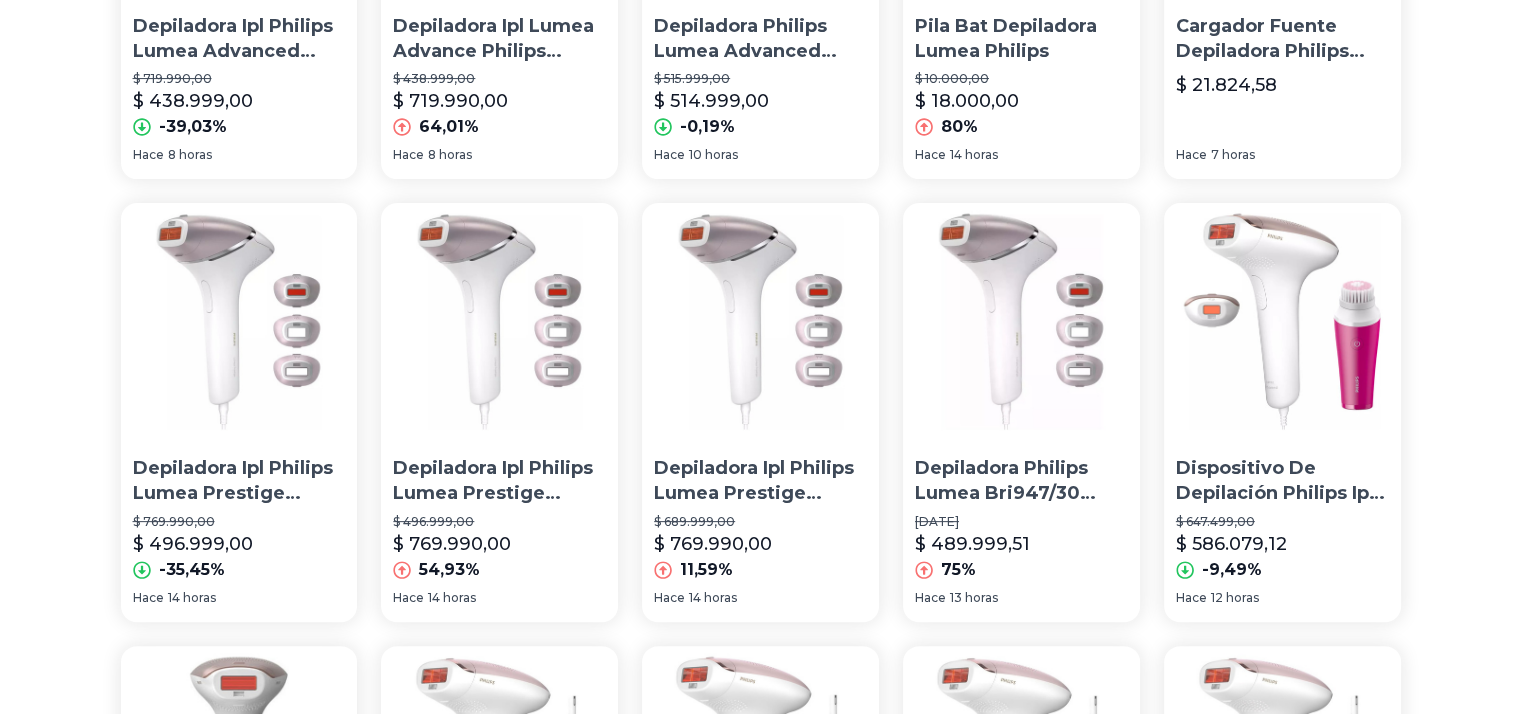 click on "Depiladora Philips Lumea Bri947/30 Definitiva Ipl Cuerp/rost" at bounding box center (1021, 481) 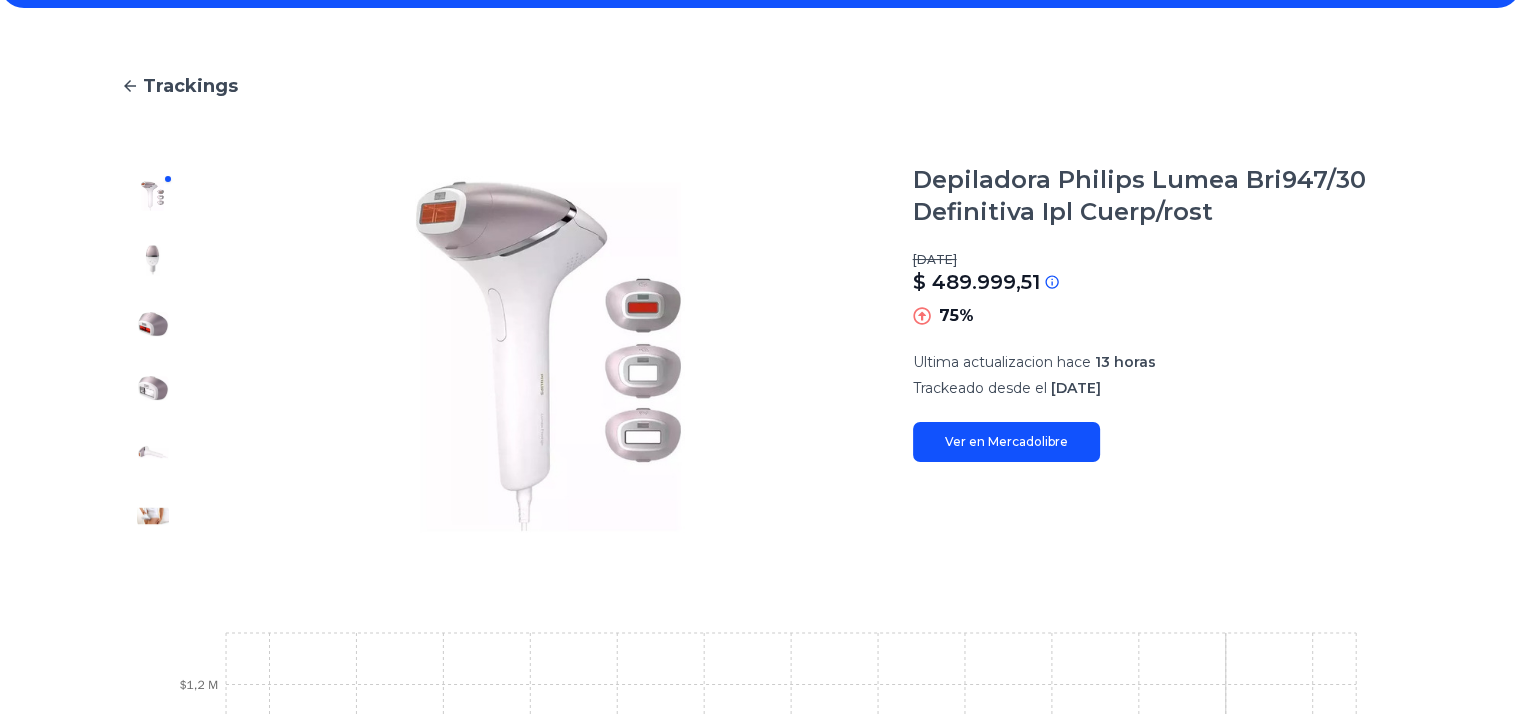 scroll, scrollTop: 0, scrollLeft: 0, axis: both 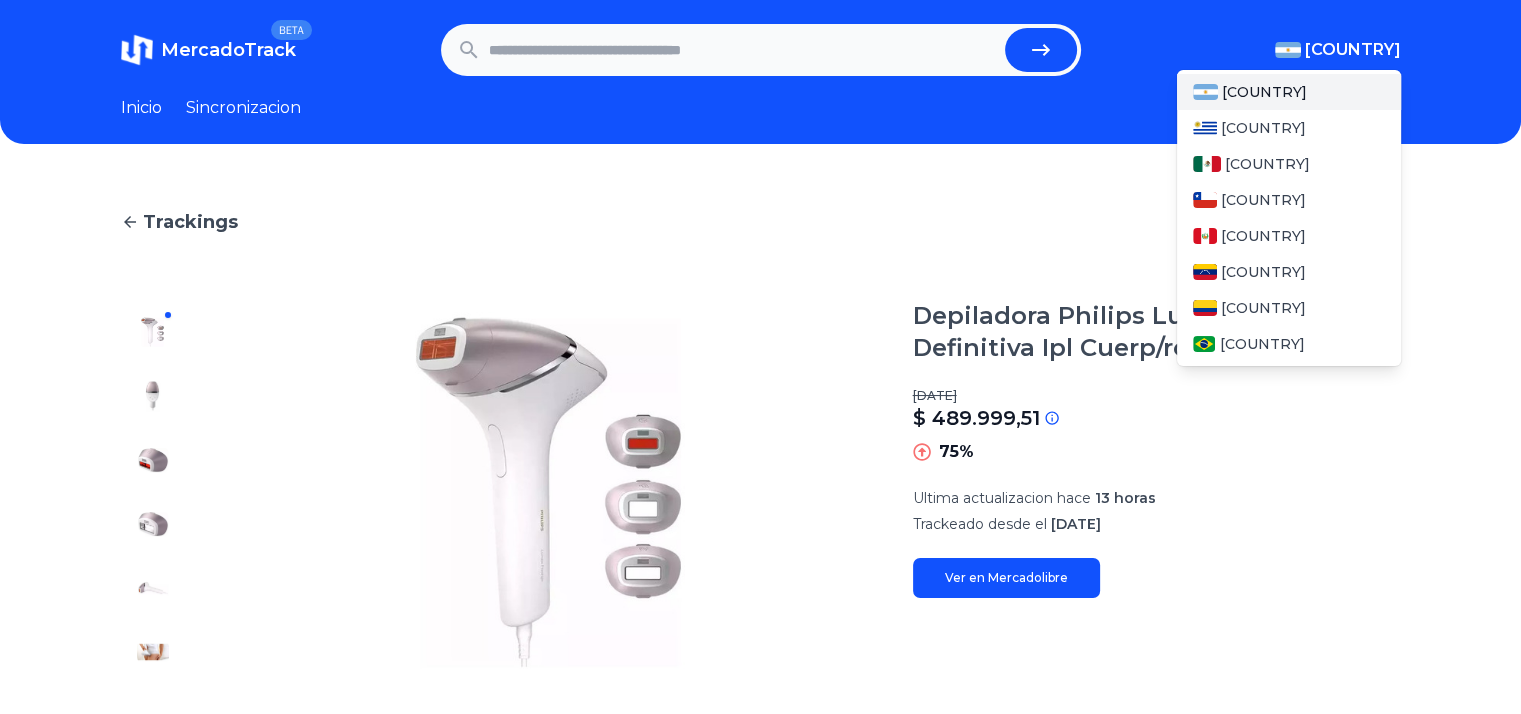 click on "[COUNTRY]" at bounding box center [1353, 50] 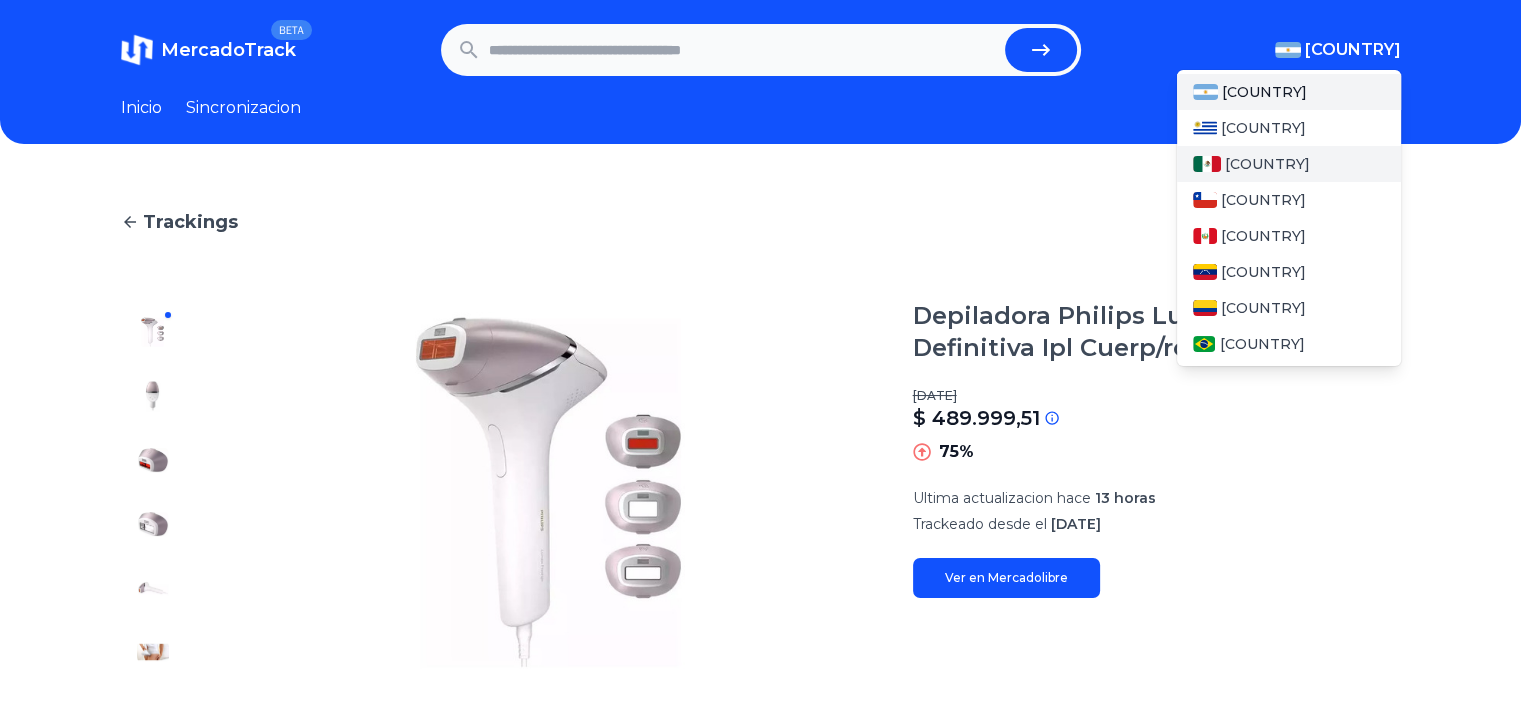 click on "[COUNTRY]" at bounding box center [1267, 164] 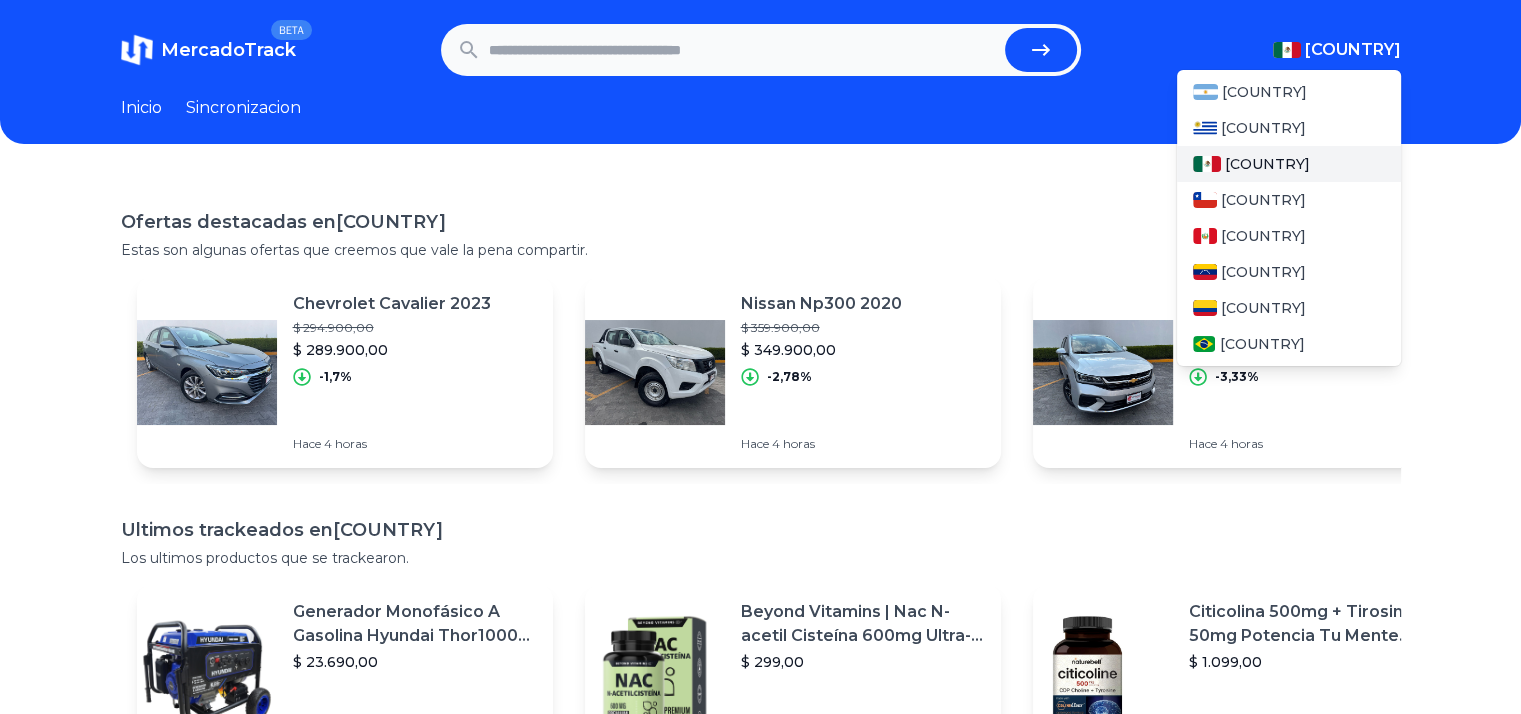 click on "[COUNTRY]" at bounding box center (1267, 164) 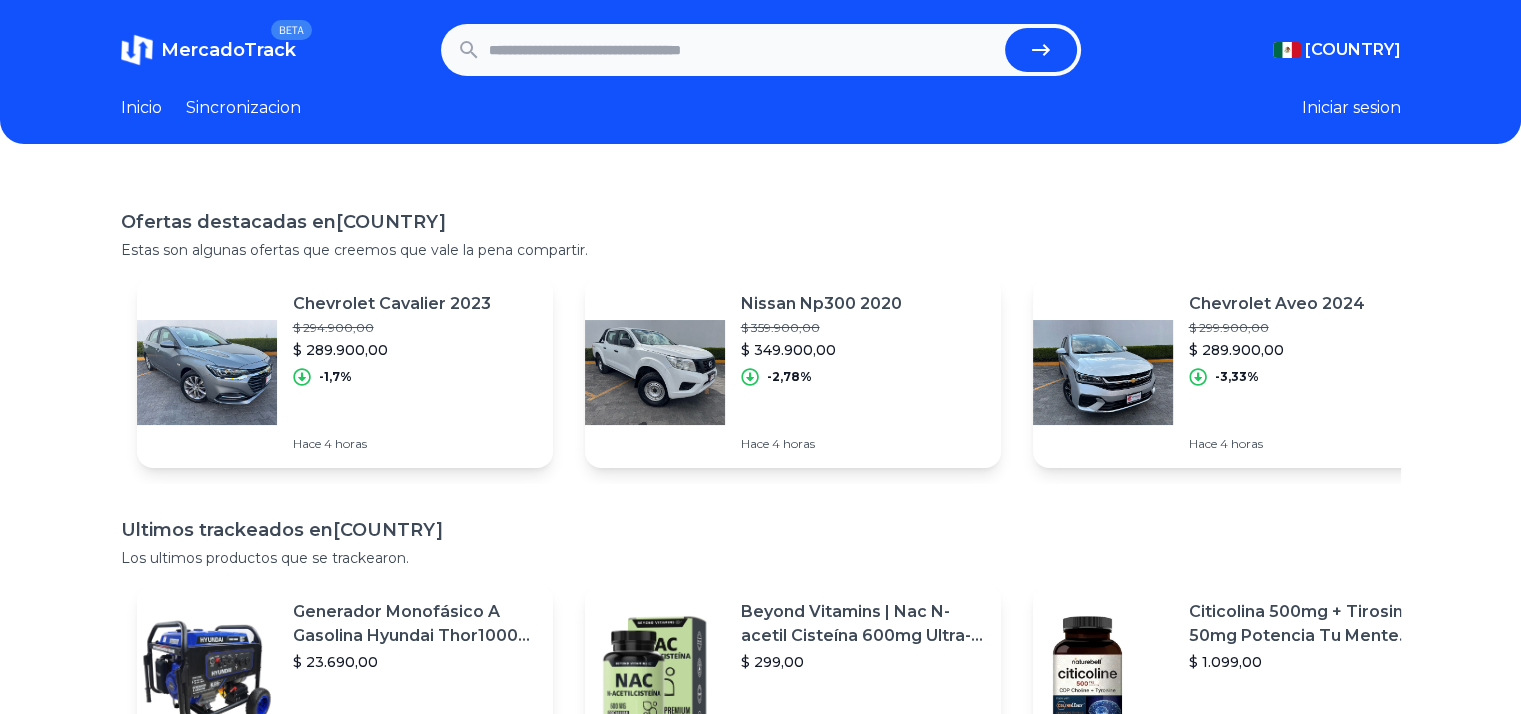 click at bounding box center [743, 50] 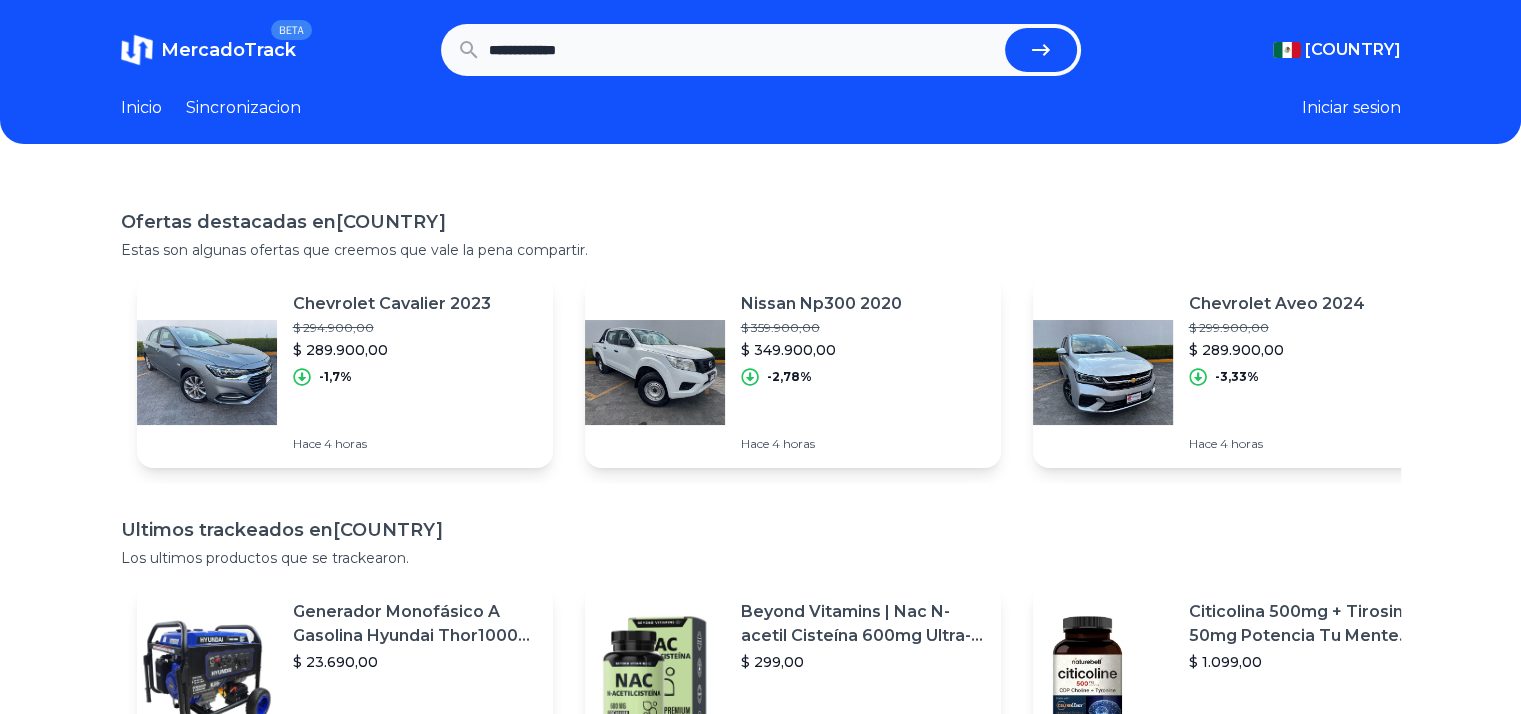 type on "**********" 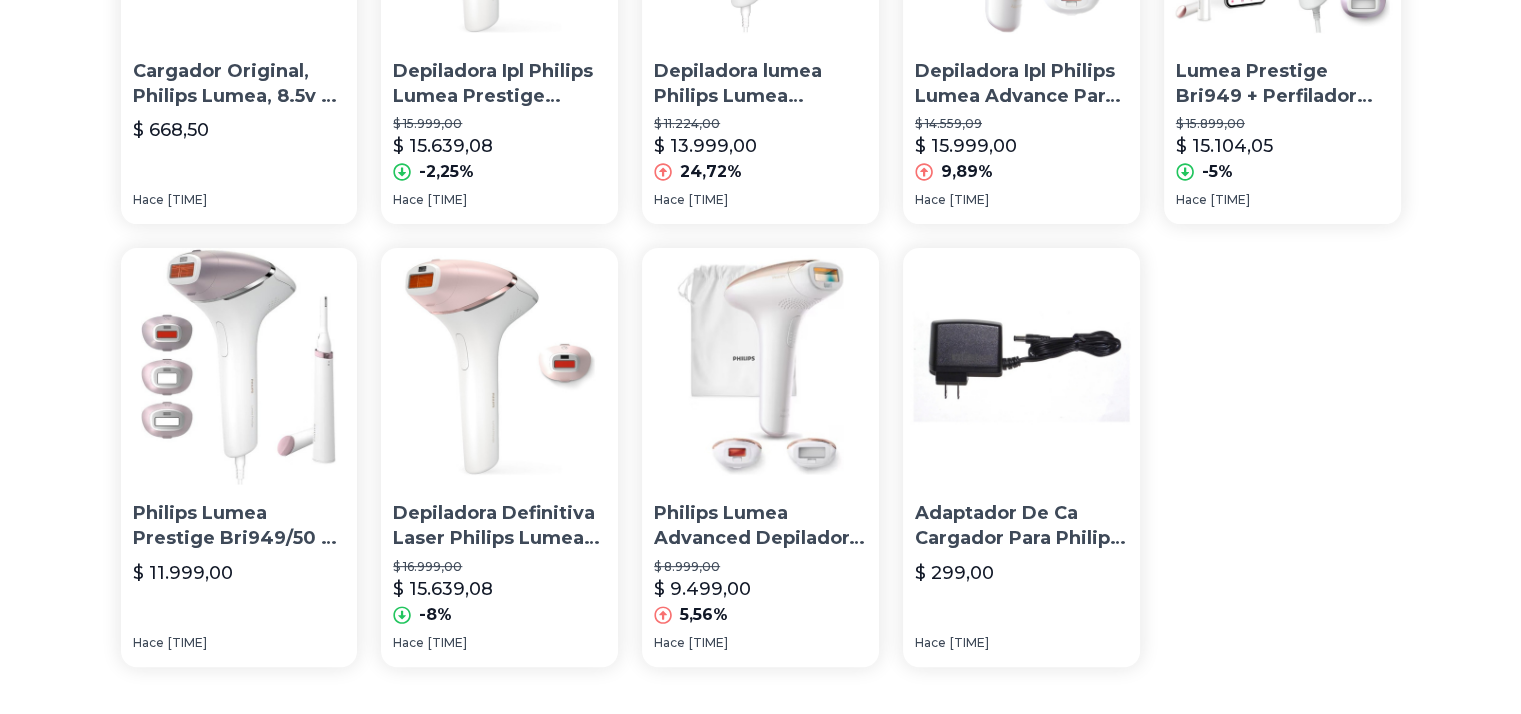 scroll, scrollTop: 424, scrollLeft: 15, axis: both 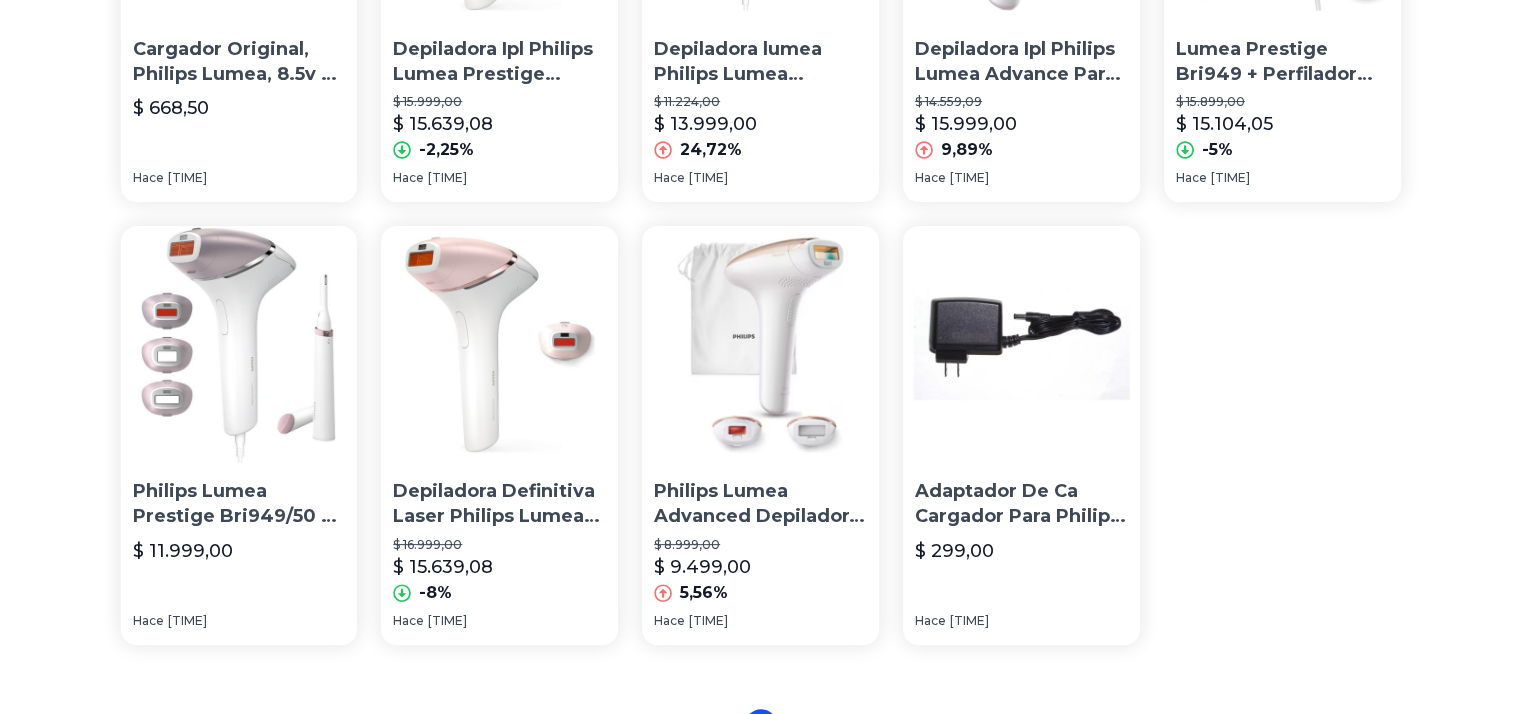 click at bounding box center (239, 344) 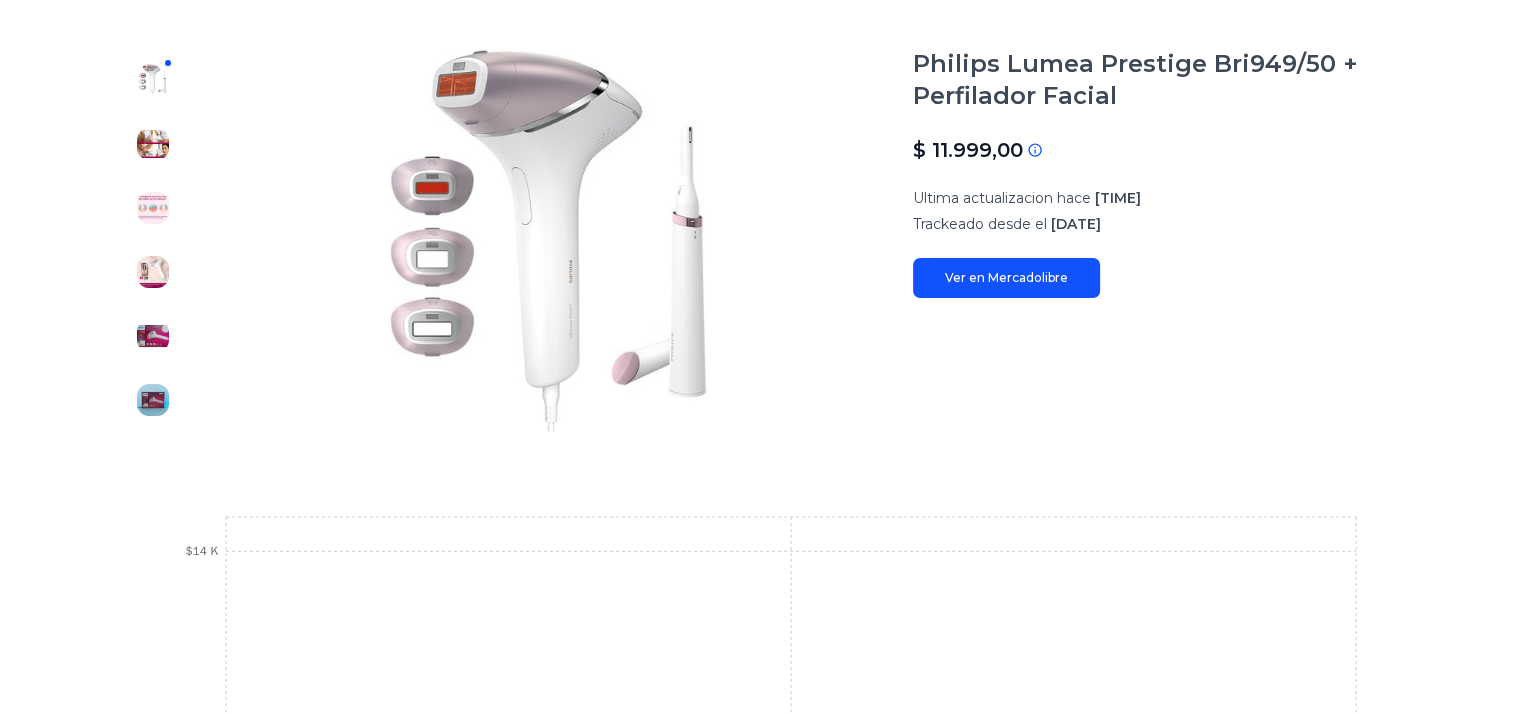 scroll, scrollTop: 0, scrollLeft: 15, axis: horizontal 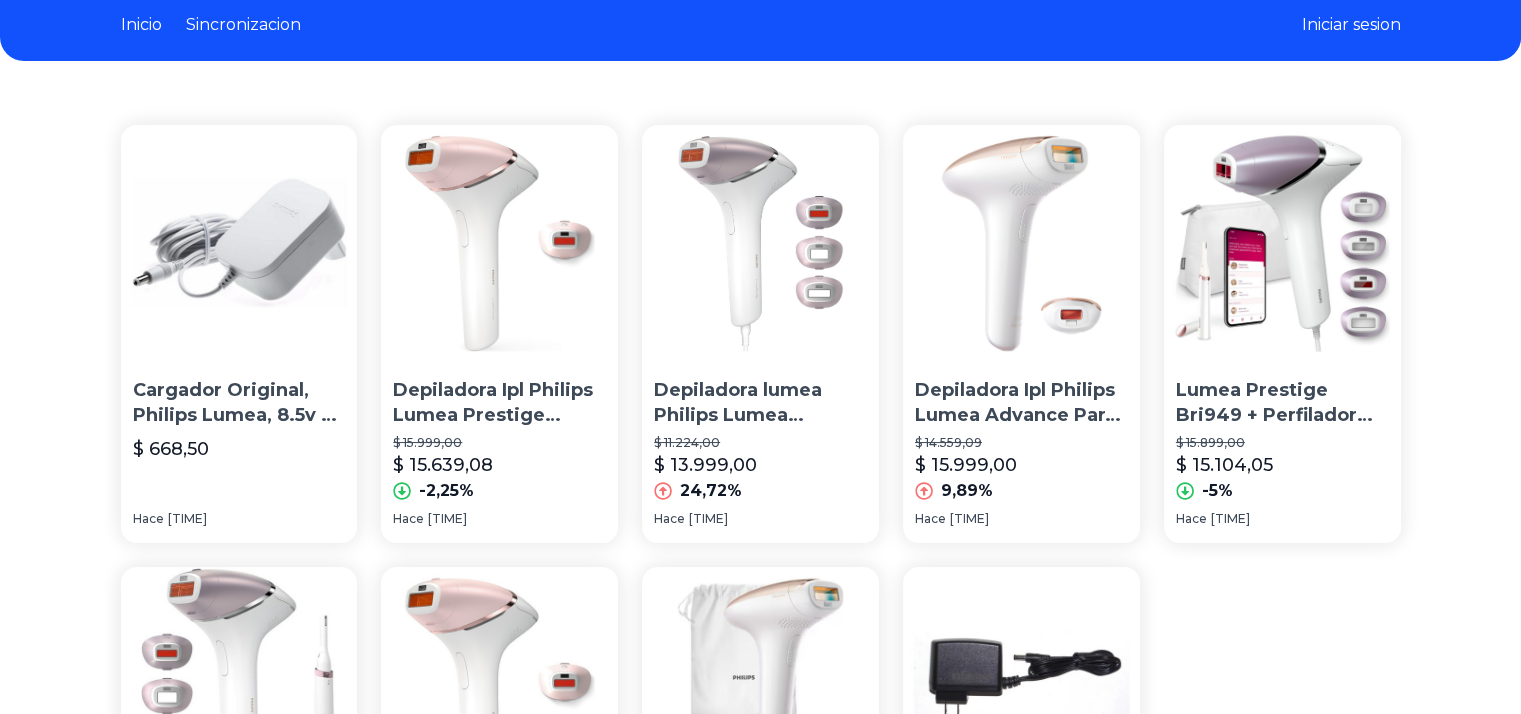 click at bounding box center (499, 243) 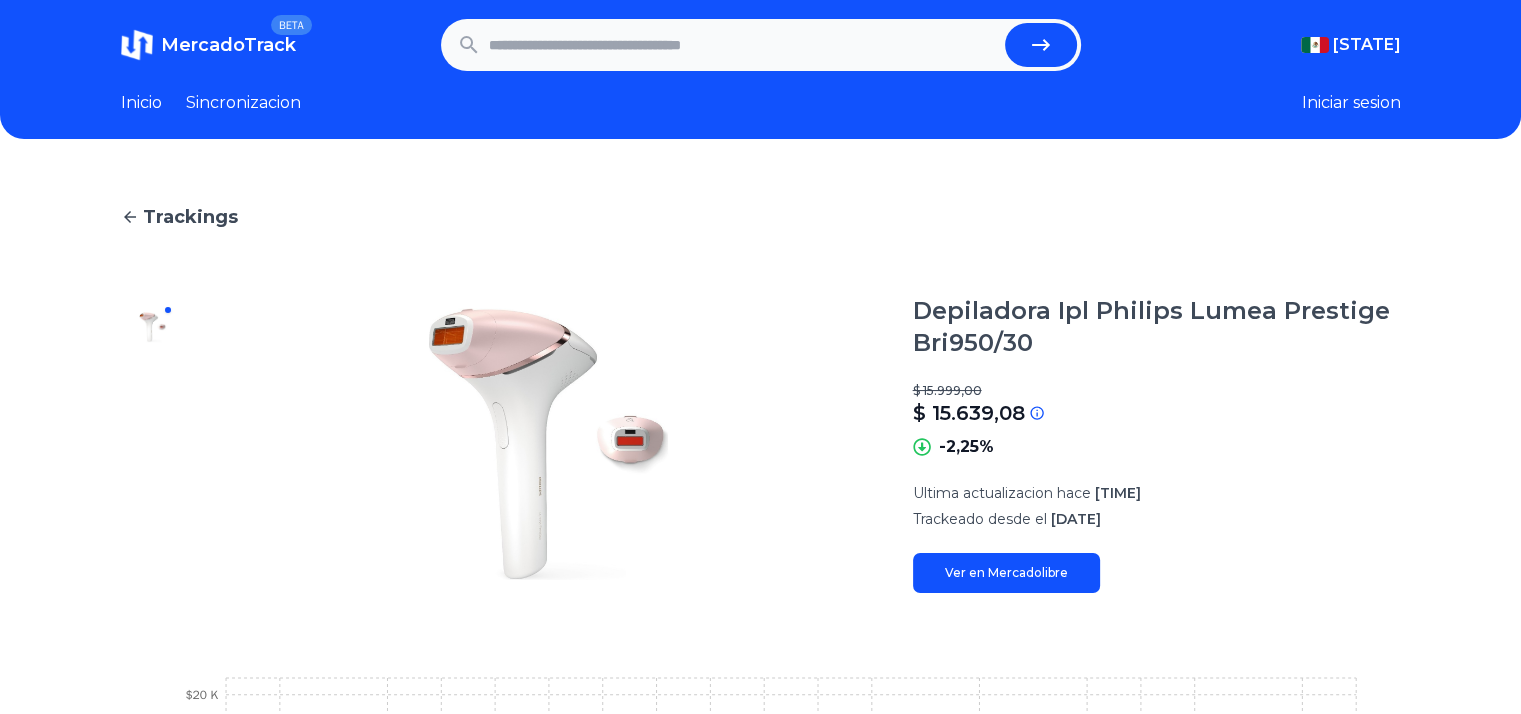 scroll, scrollTop: 4, scrollLeft: 15, axis: both 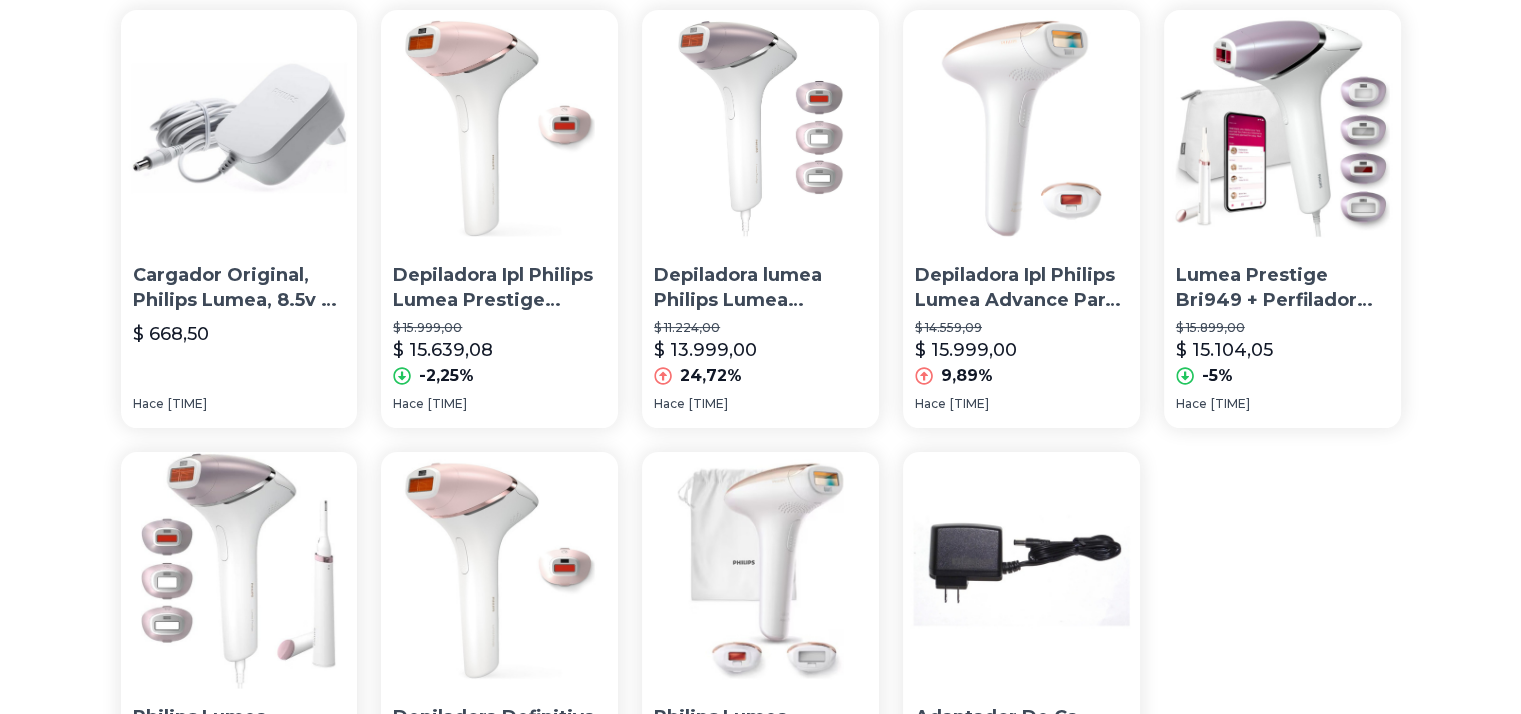 click on "Lumea Prestige Bri949 + Perfilador Facial Philips" at bounding box center [1282, 288] 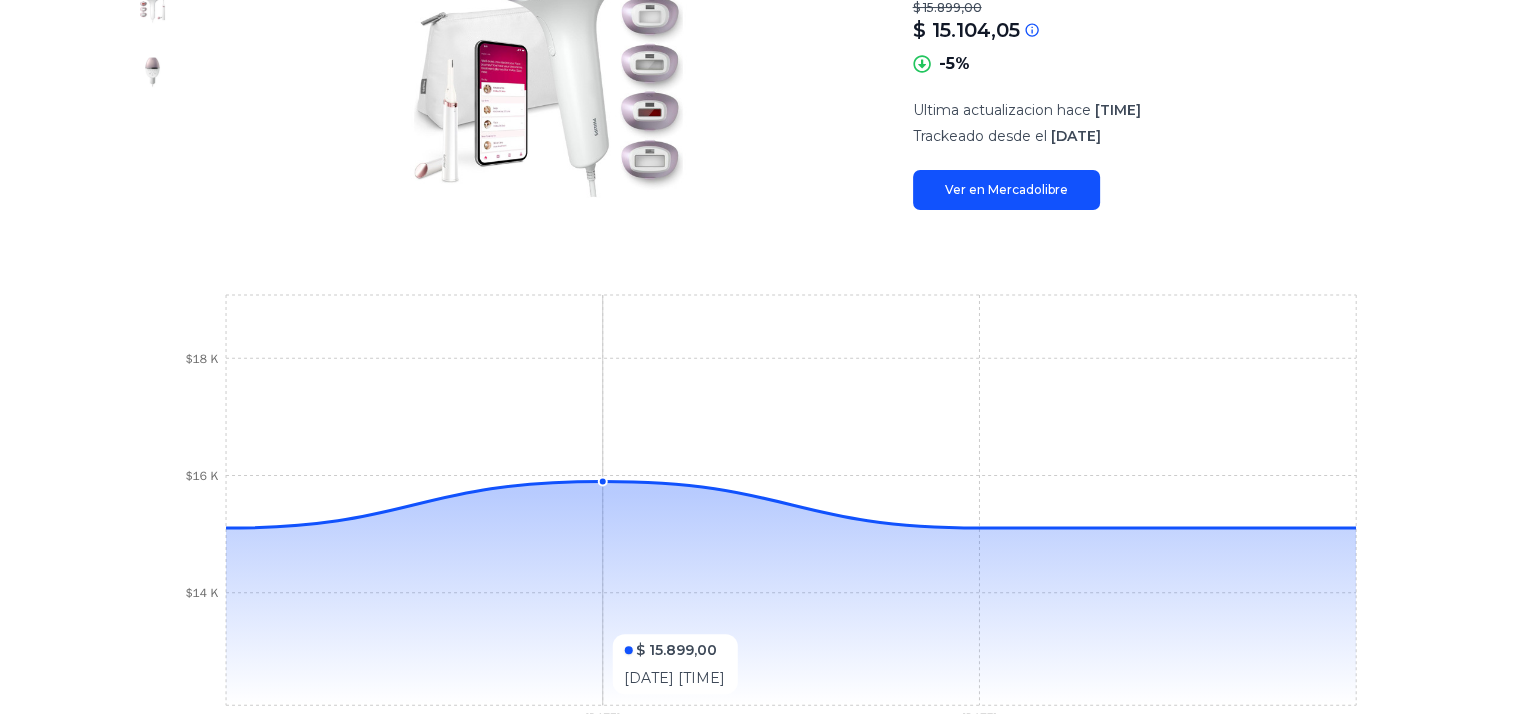 scroll, scrollTop: 381, scrollLeft: 15, axis: both 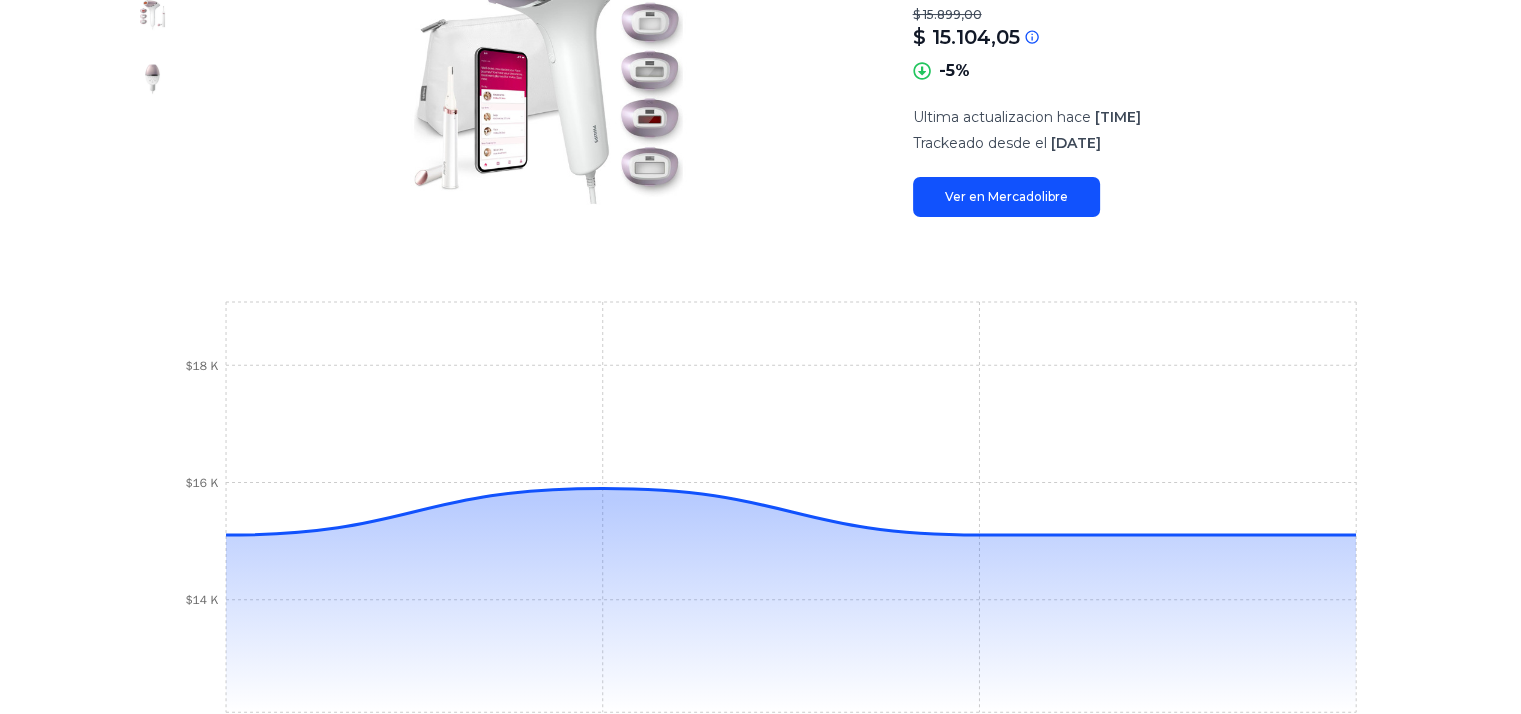 click on "1 Mar 25 7 Mar 25 $14 K $16 K $18 K" at bounding box center (761, 522) 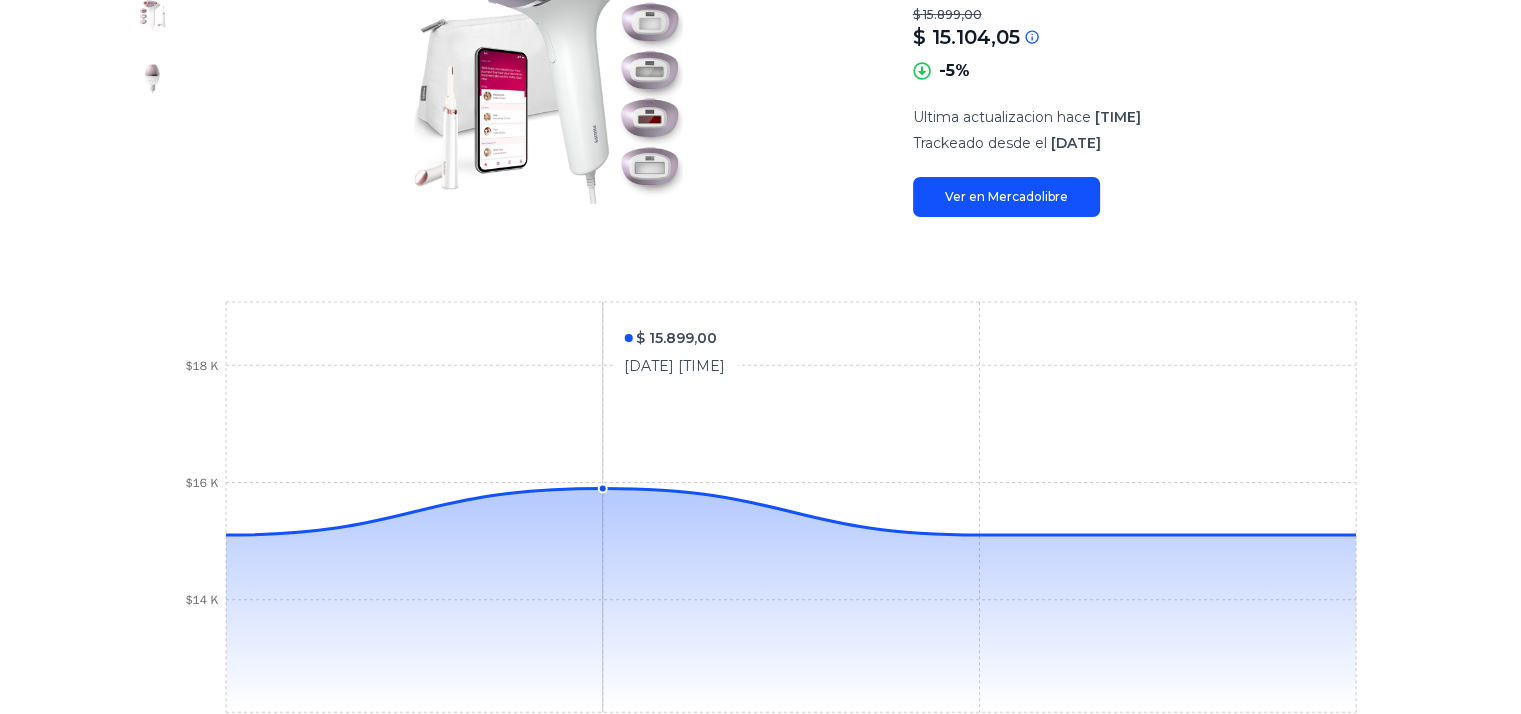 click on "1 Mar 25 7 Mar 25 $14 K $16 K $18 K" at bounding box center [761, 522] 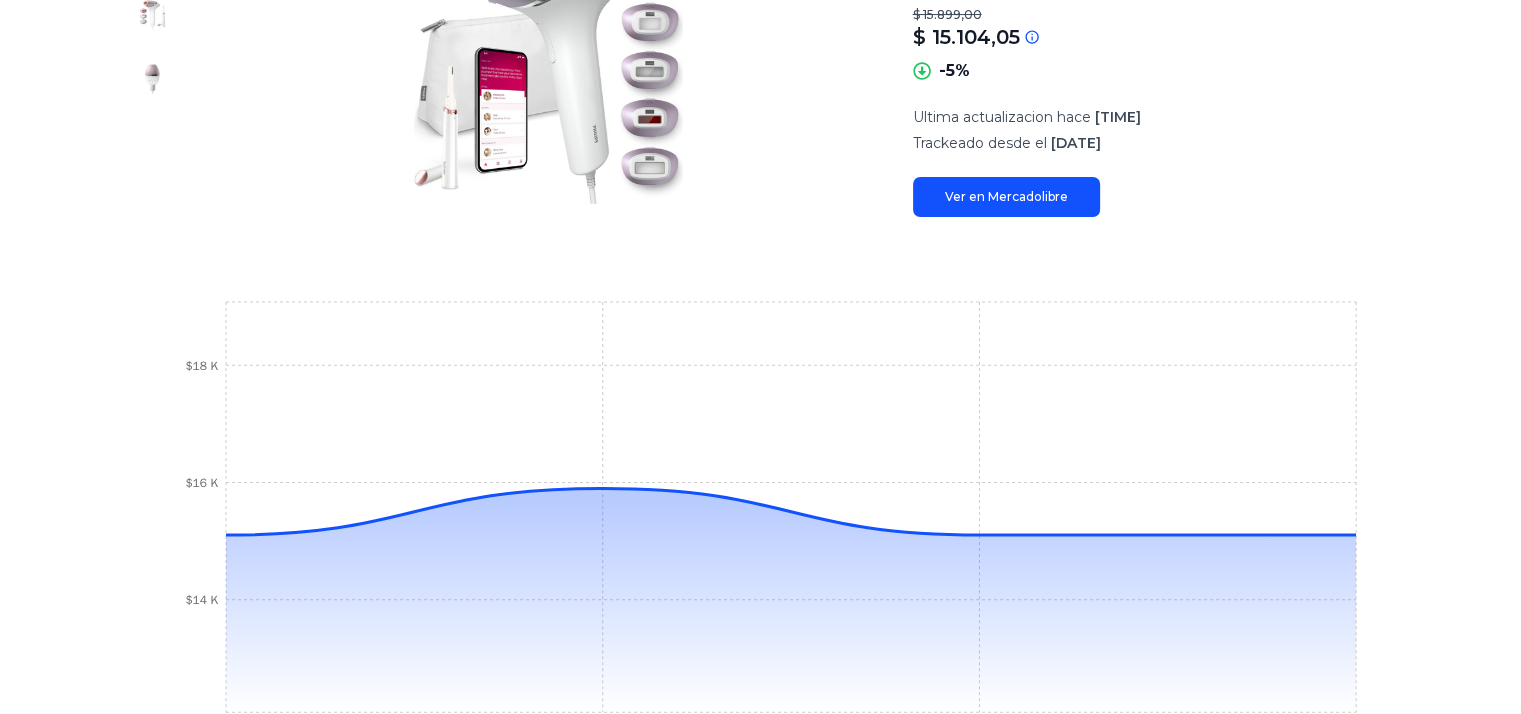 click on "1 Mar 25 7 Mar 25 $14 K $16 K $18 K" at bounding box center [761, 522] 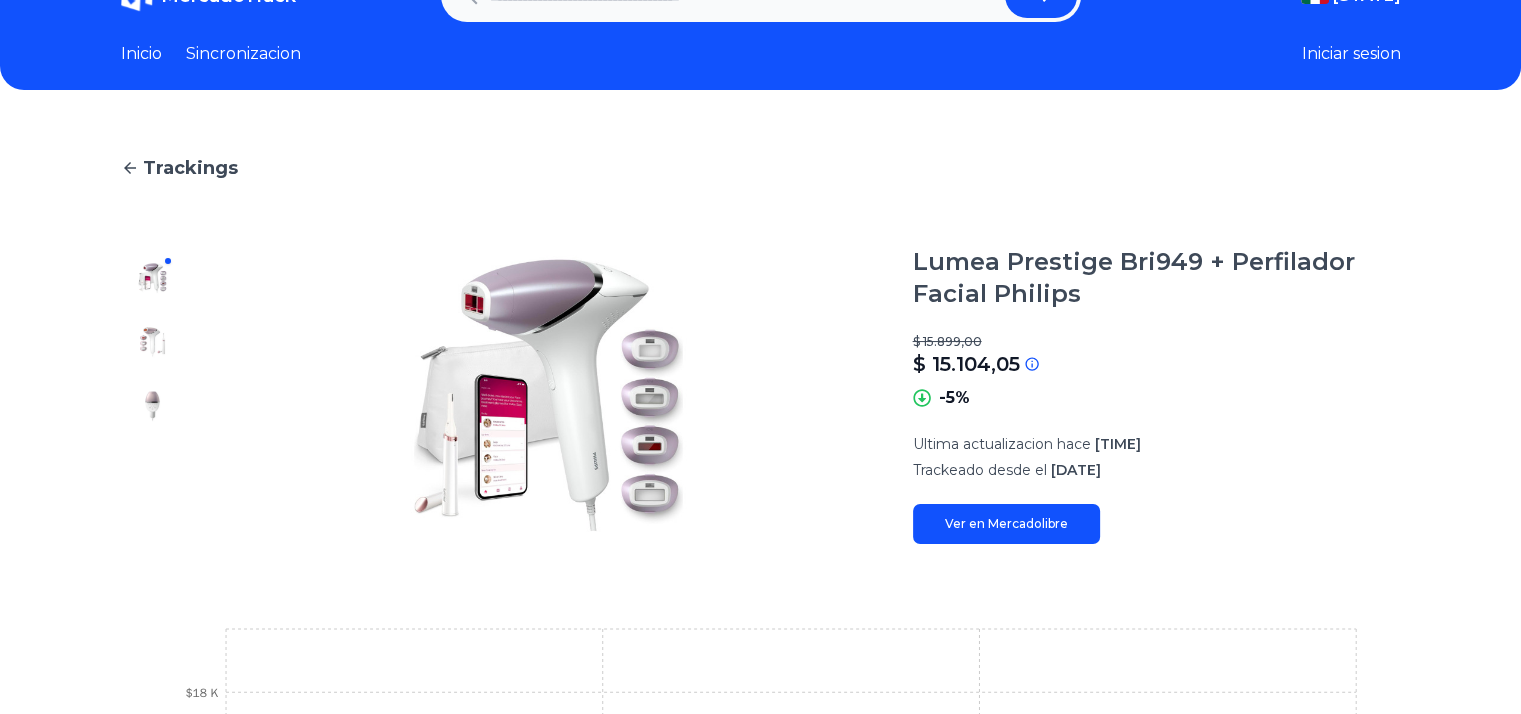 scroll, scrollTop: 0, scrollLeft: 15, axis: horizontal 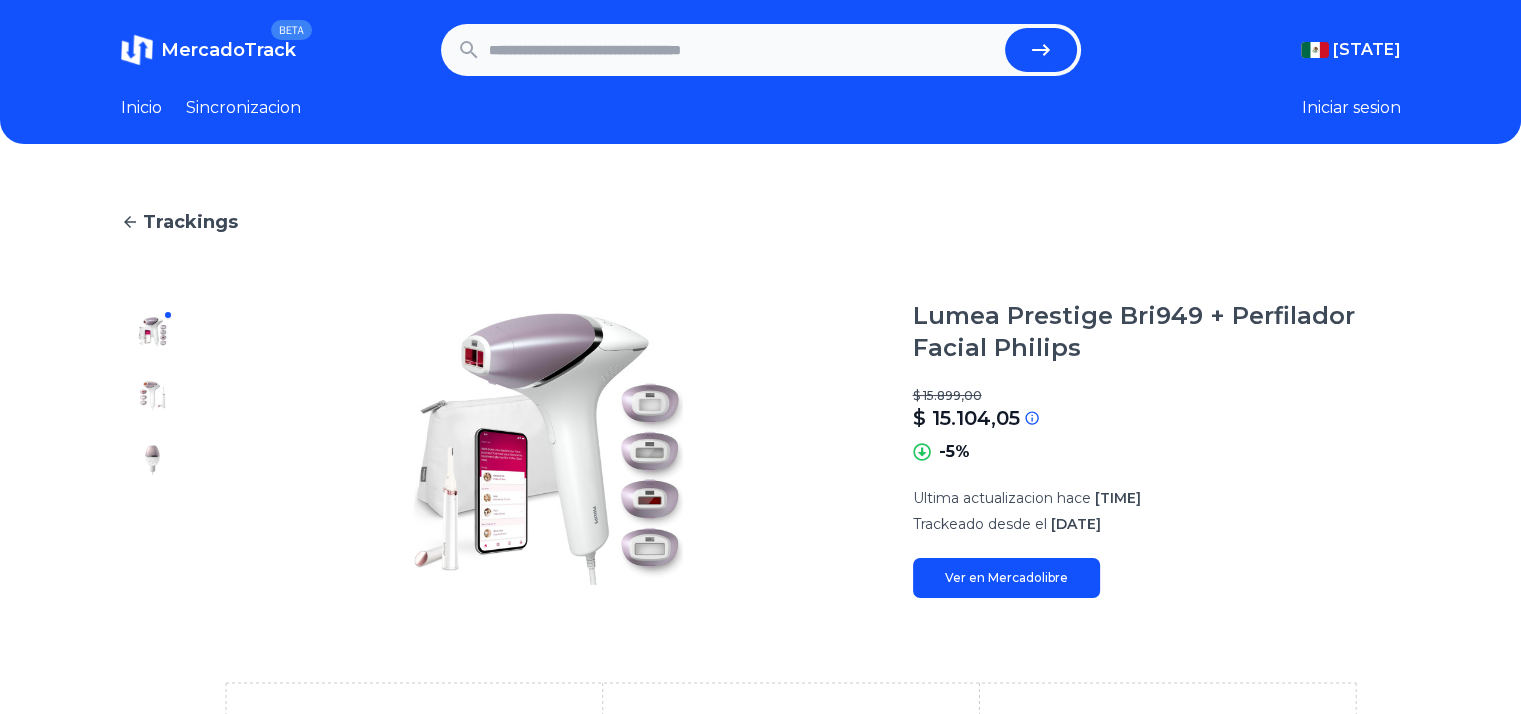 click at bounding box center (743, 50) 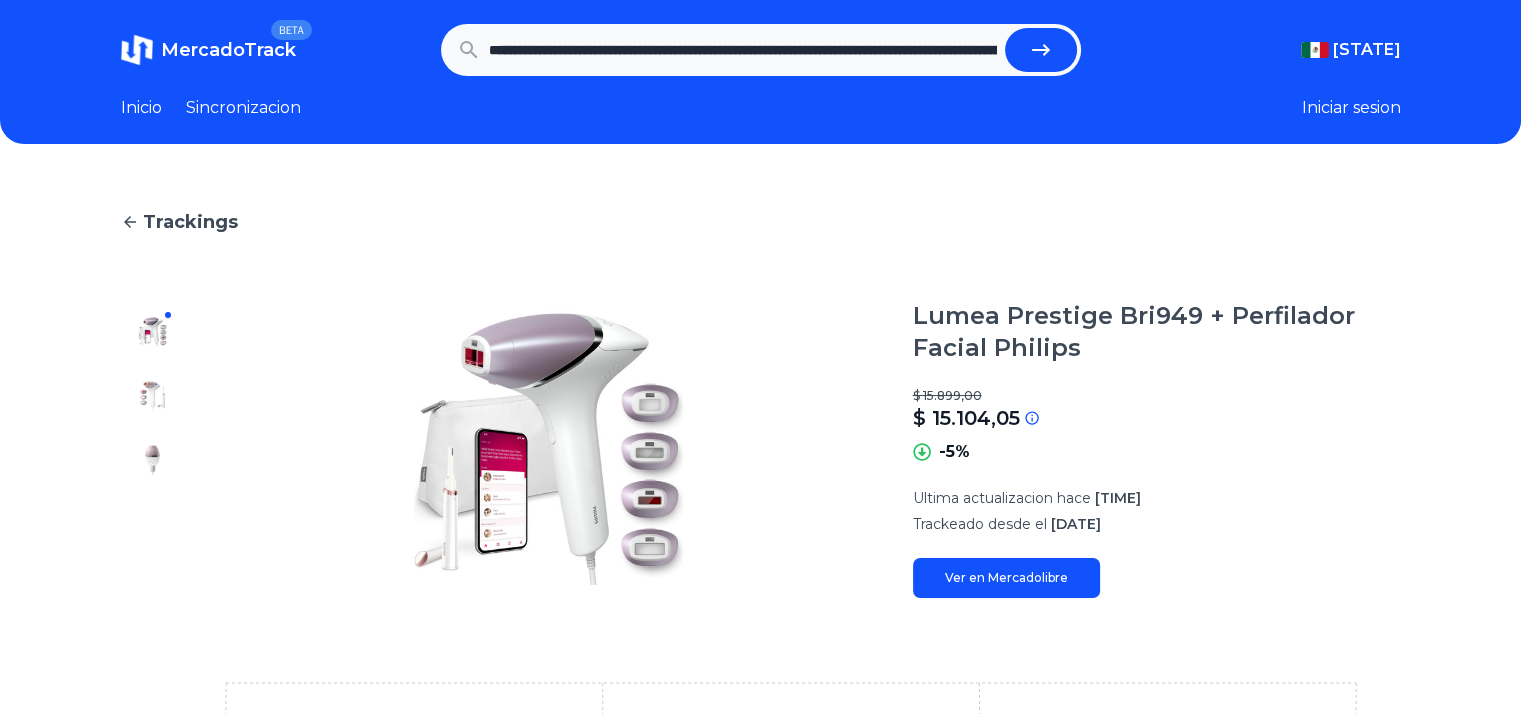 scroll, scrollTop: 0, scrollLeft: 2108, axis: horizontal 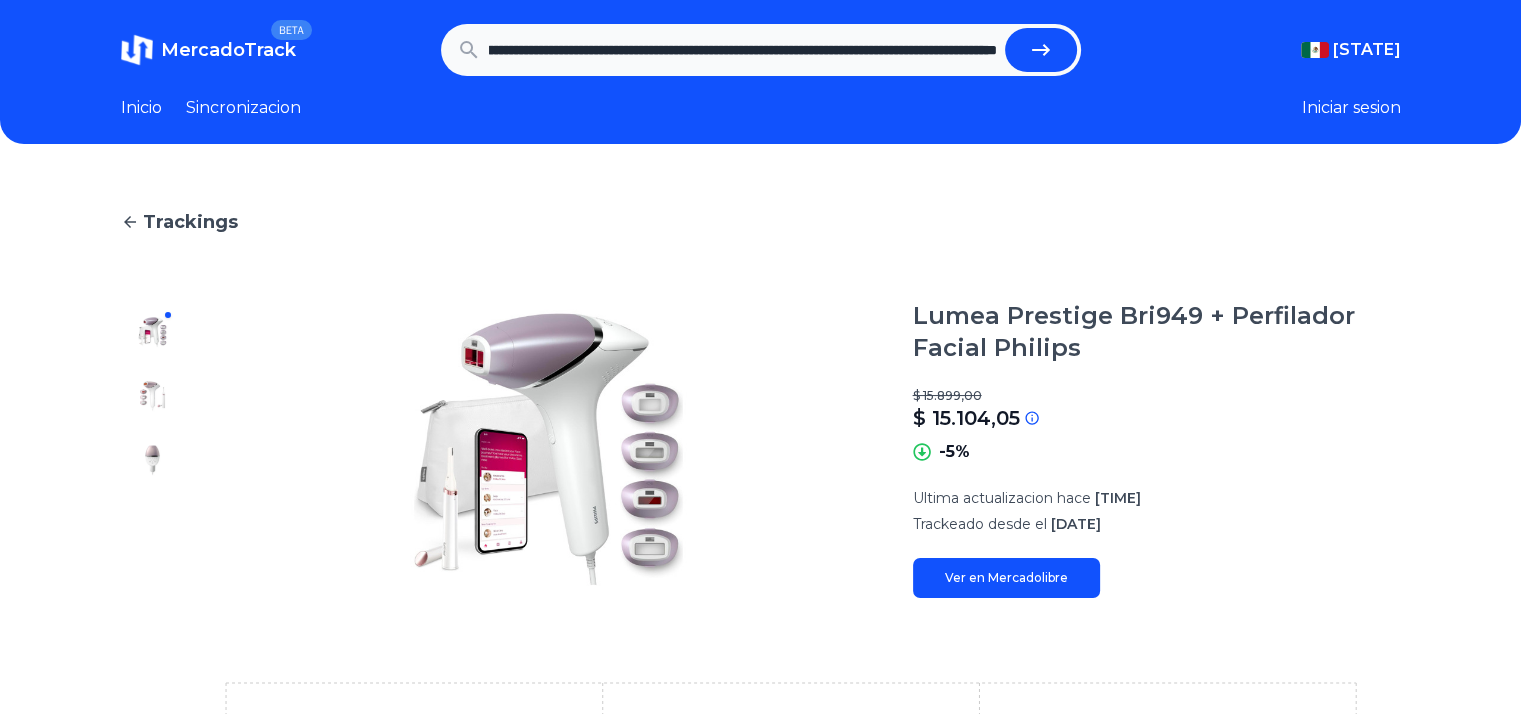 type on "**********" 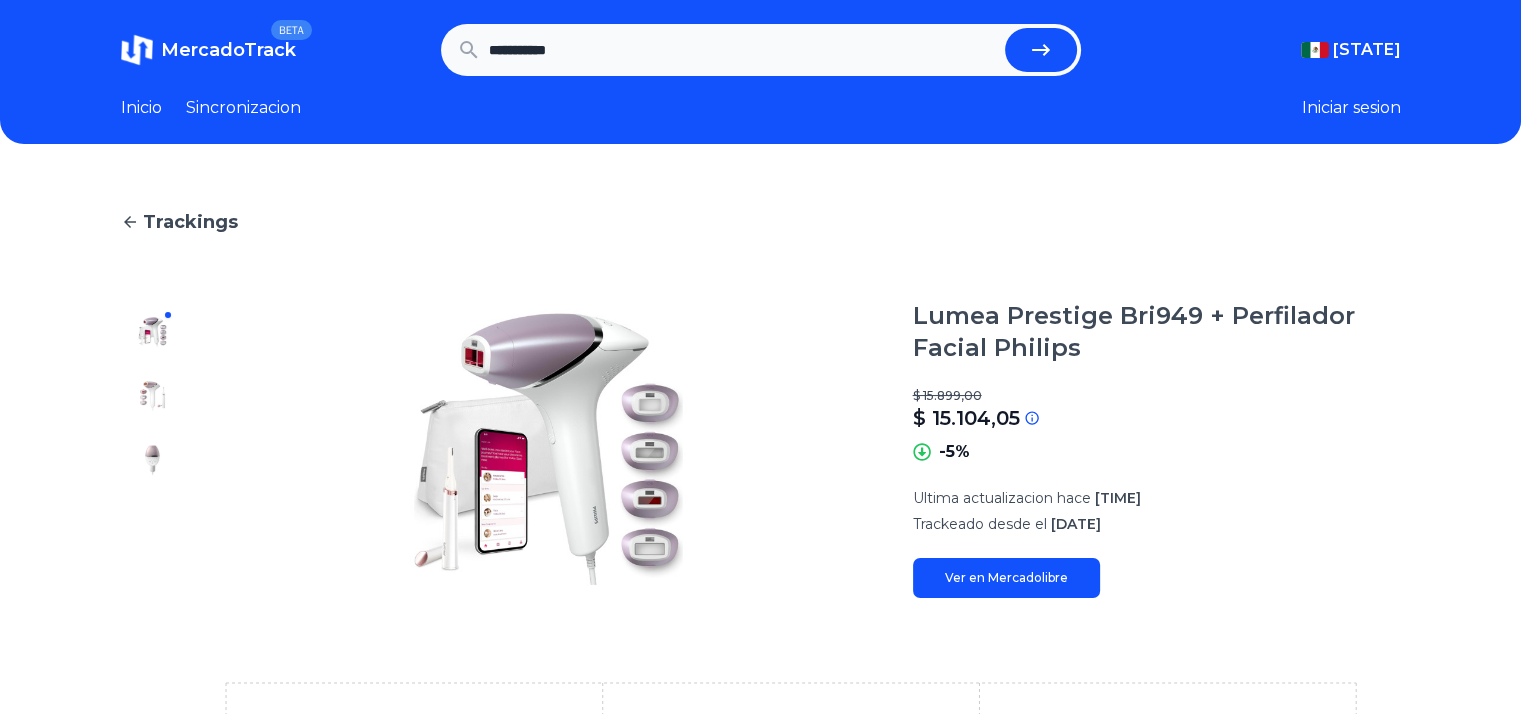 scroll, scrollTop: 0, scrollLeft: 0, axis: both 